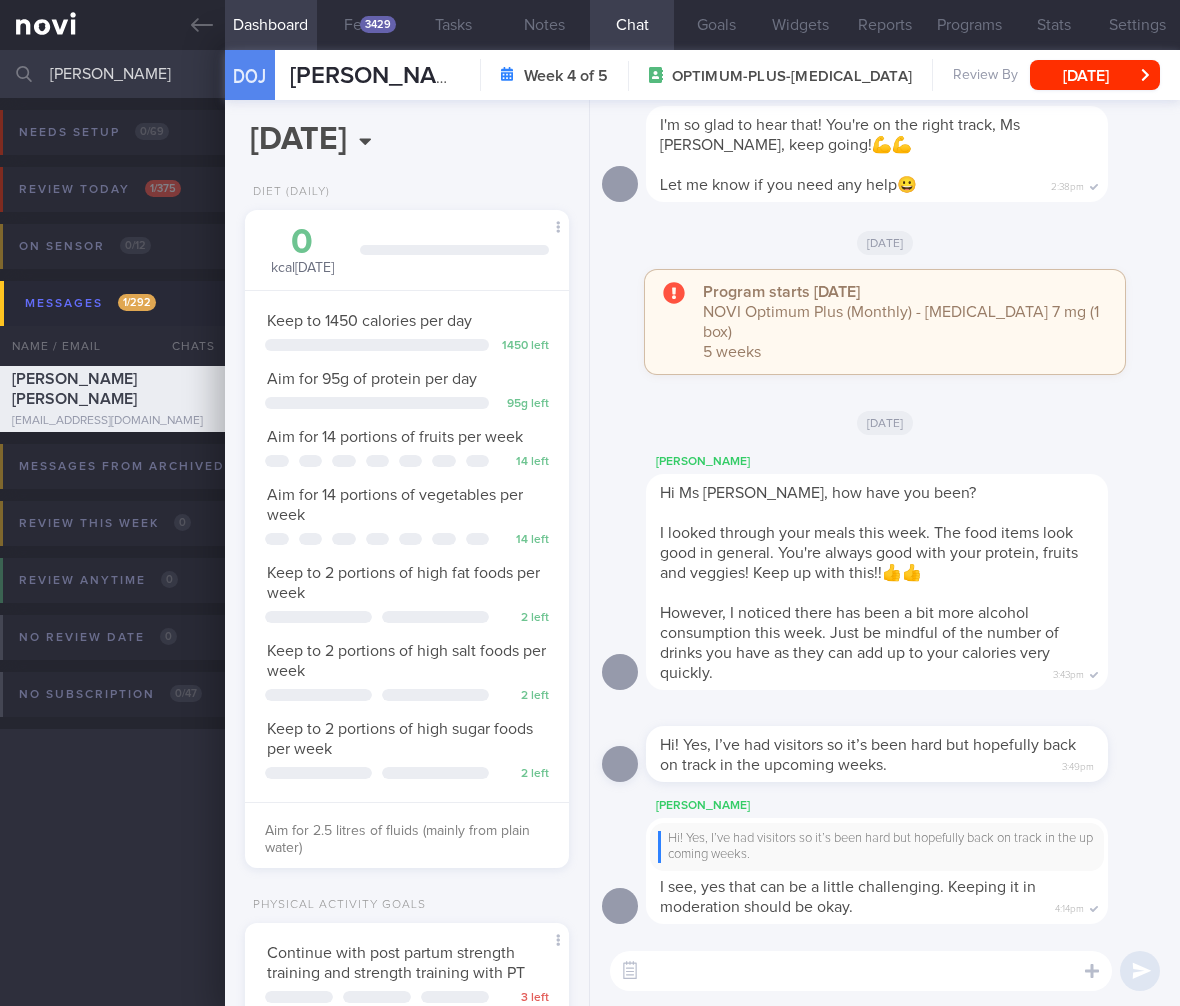 select on "5" 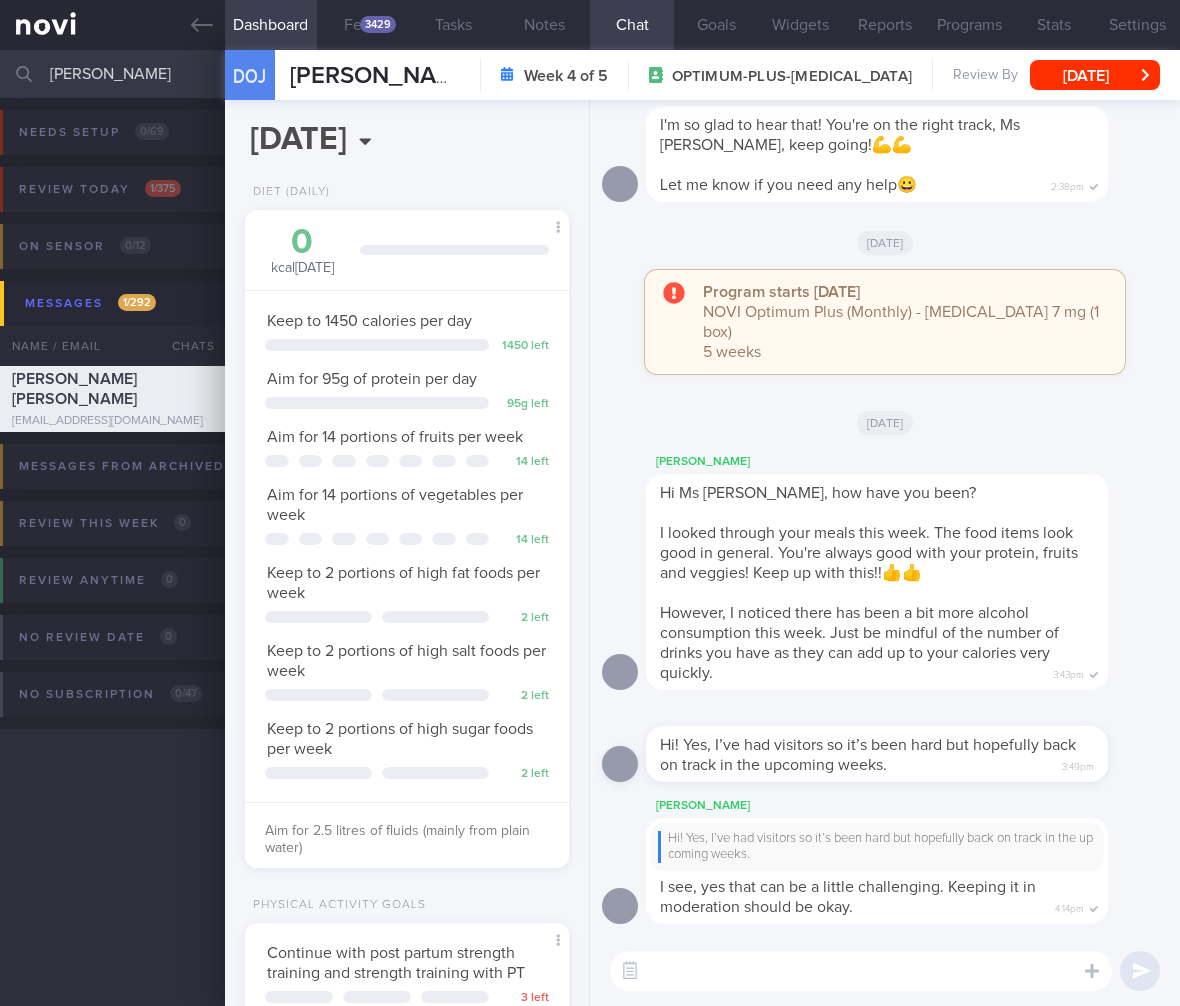 drag, startPoint x: 127, startPoint y: 76, endPoint x: -127, endPoint y: 56, distance: 254.78618 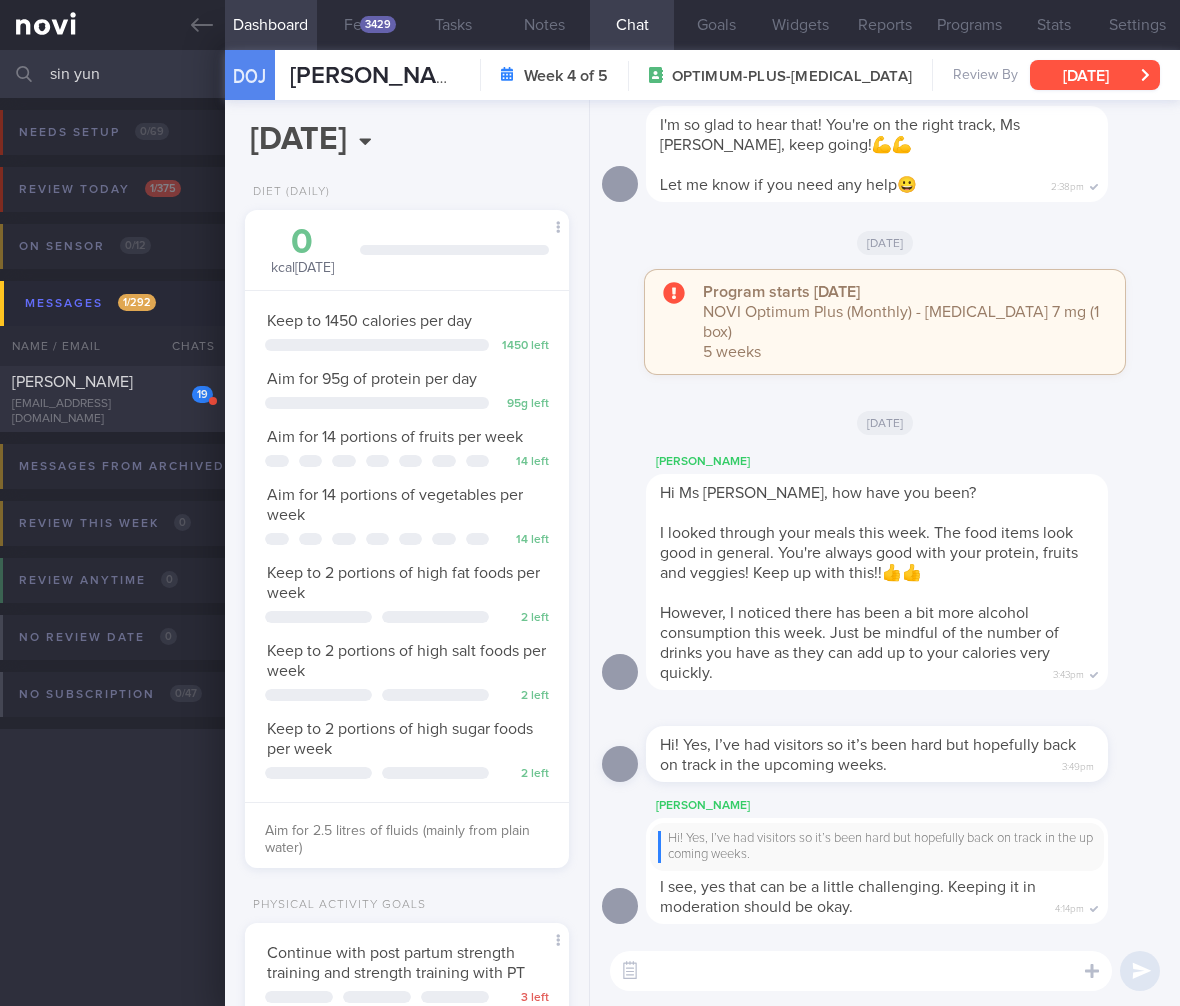type on "sin yun" 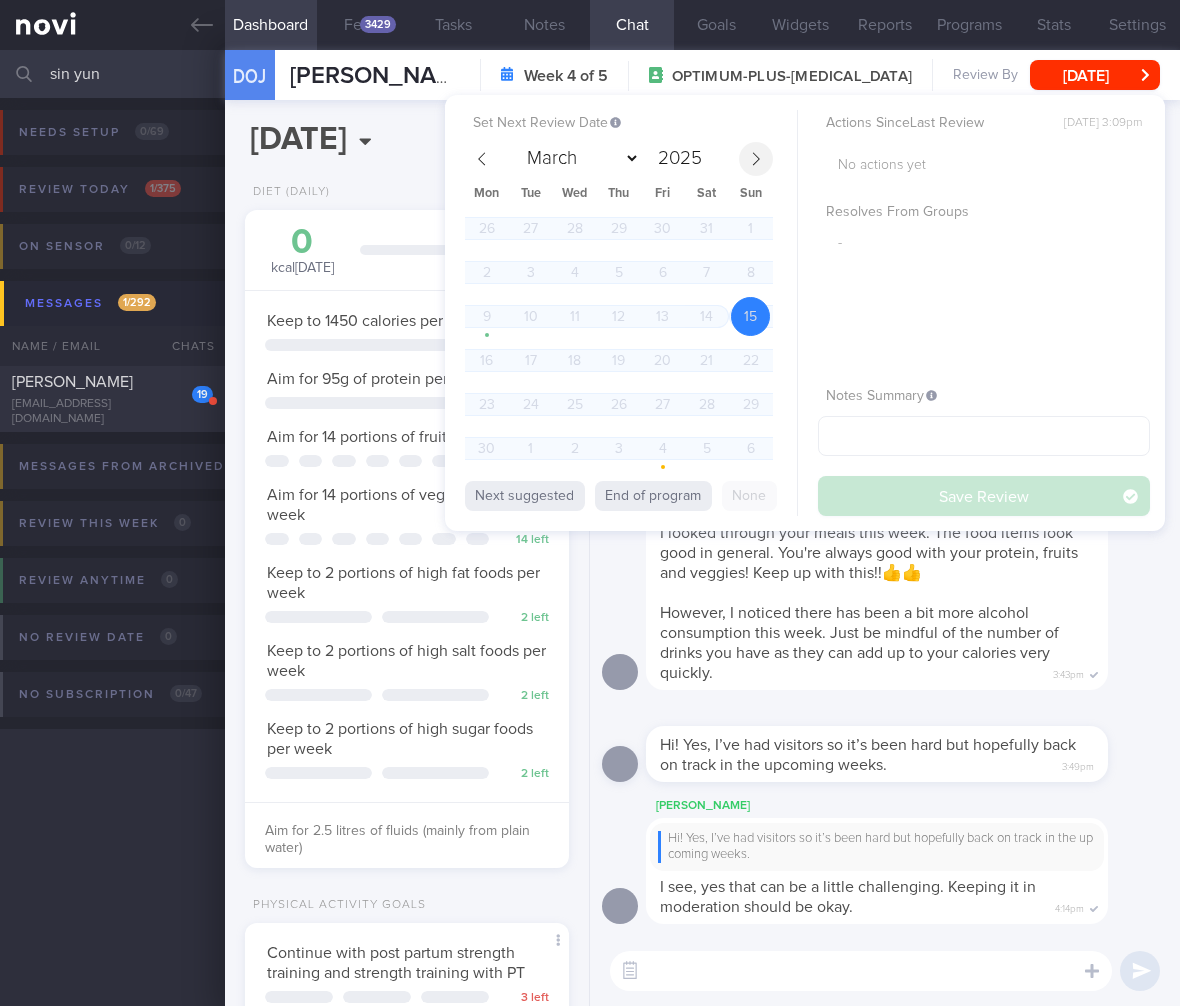 click at bounding box center [756, 159] 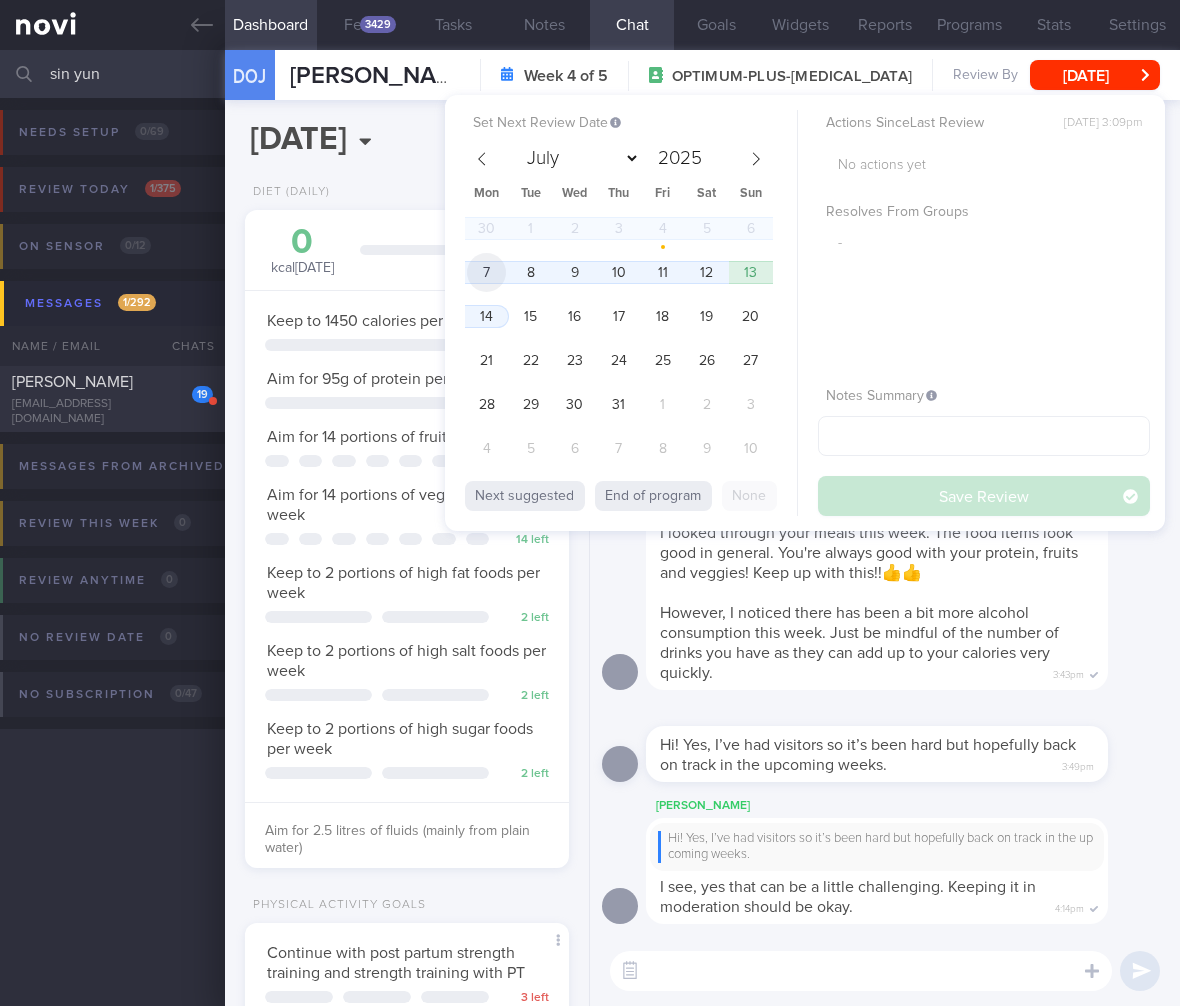 click on "7" at bounding box center [486, 272] 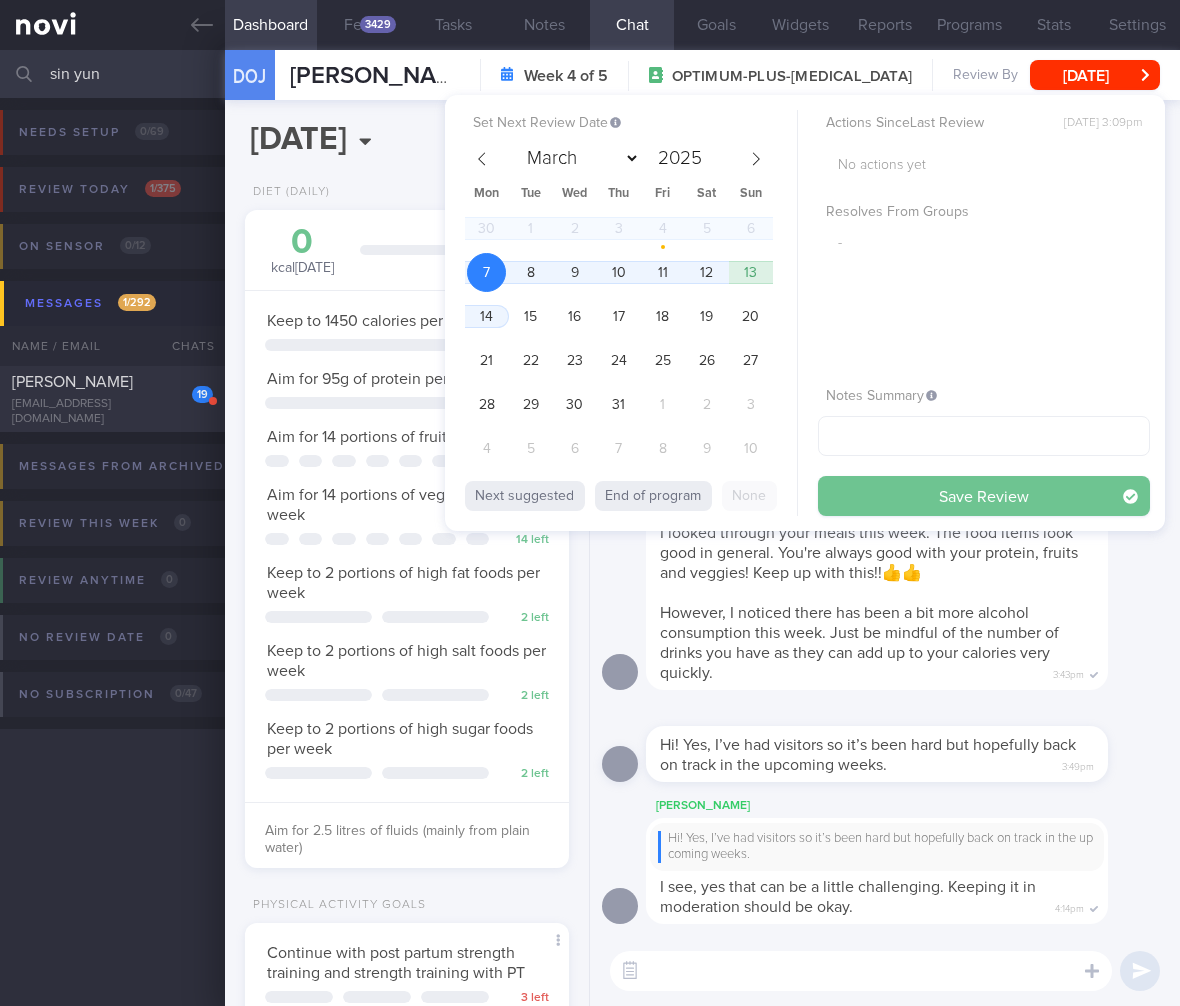 click on "Save Review" at bounding box center [984, 496] 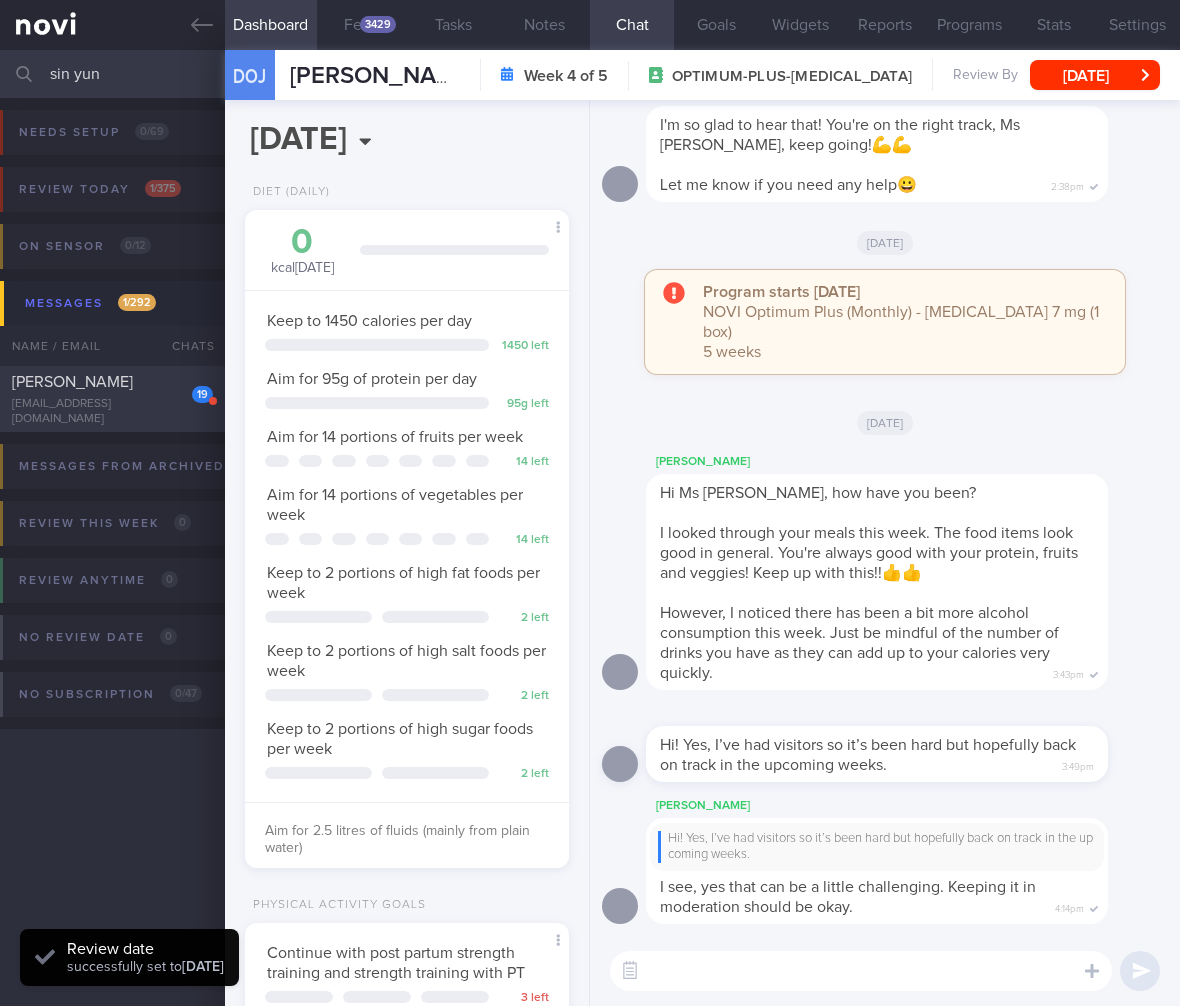 click on "[EMAIL_ADDRESS][DOMAIN_NAME]" at bounding box center [112, 412] 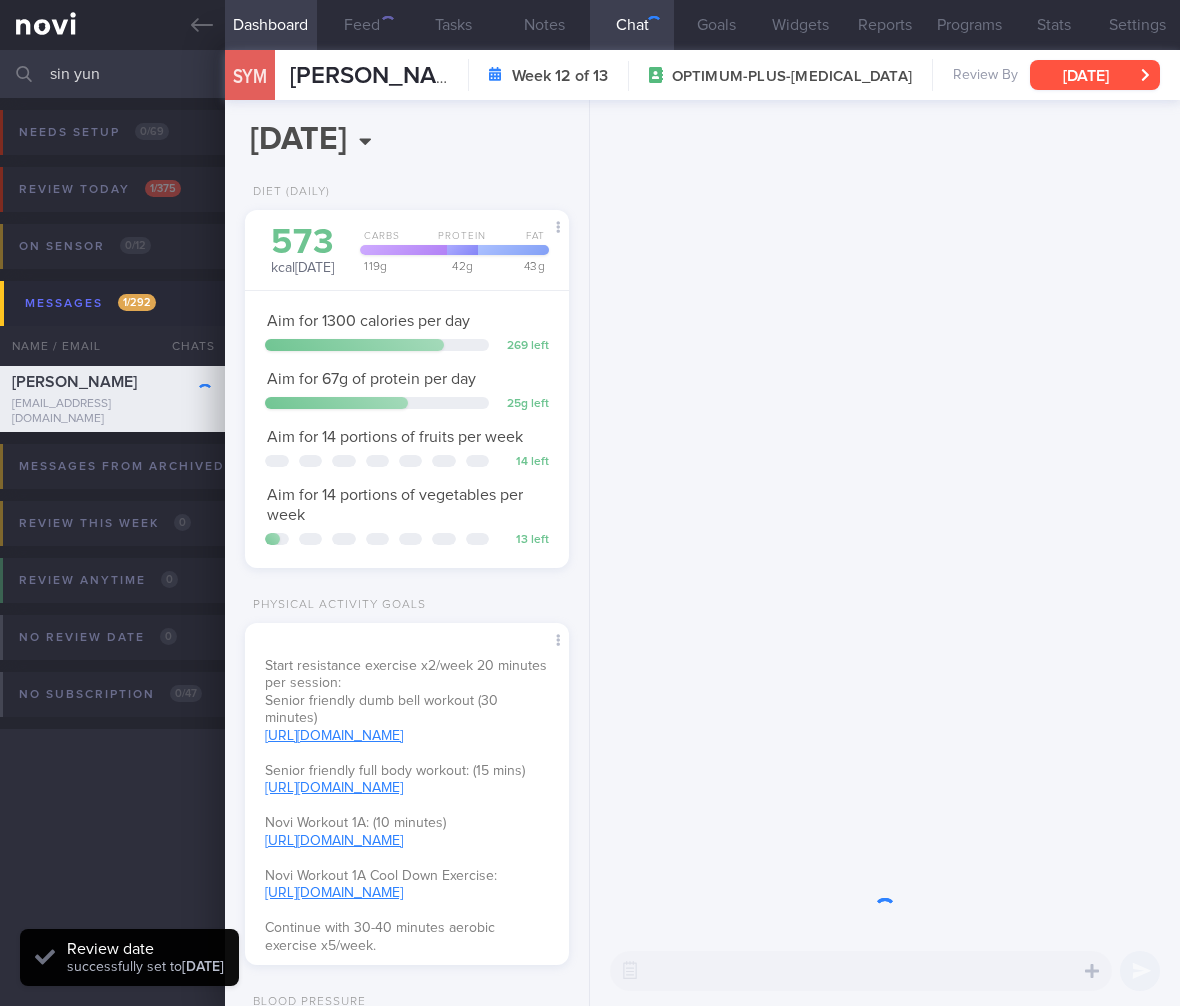 scroll, scrollTop: 999835, scrollLeft: 999727, axis: both 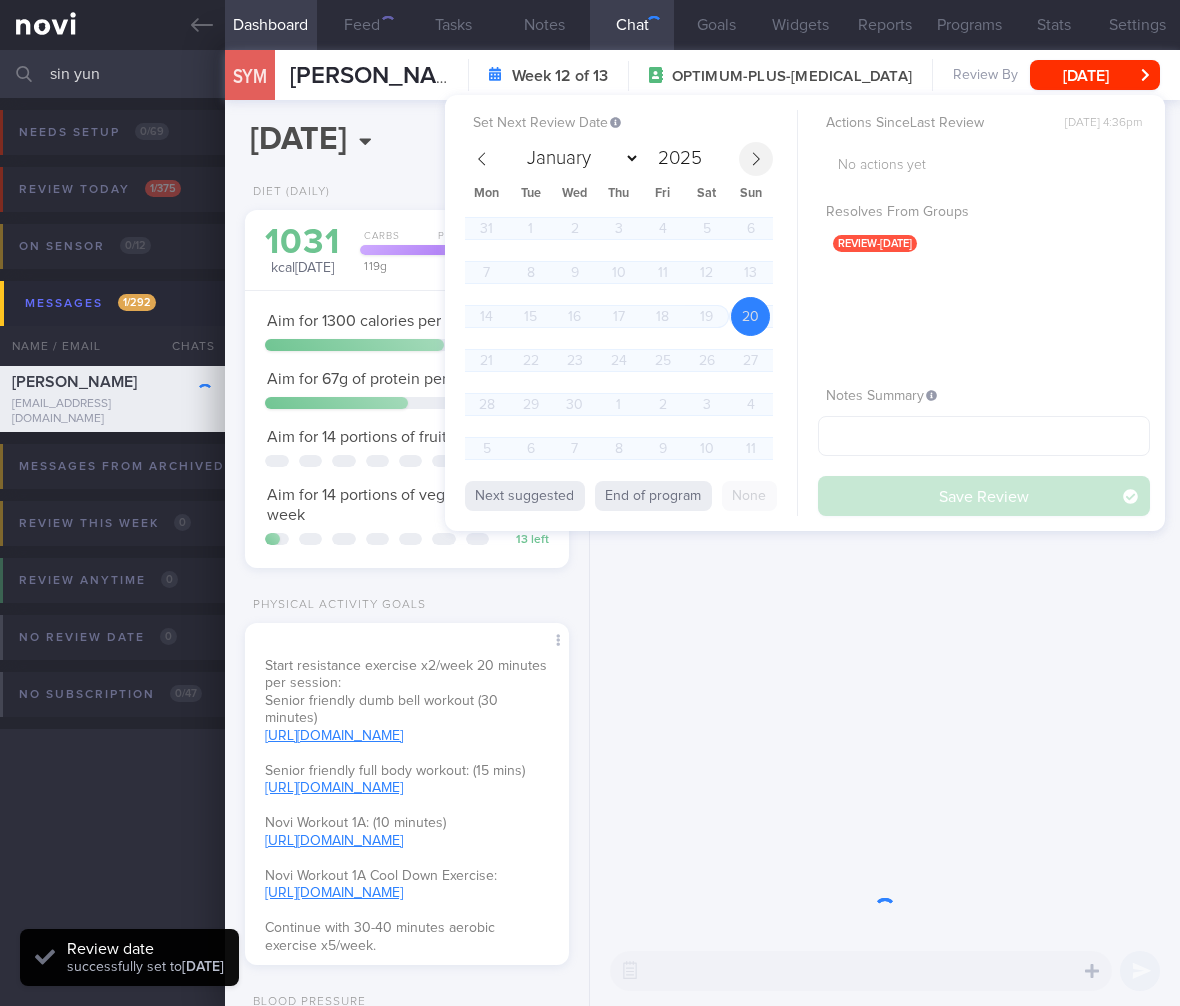 click at bounding box center (756, 159) 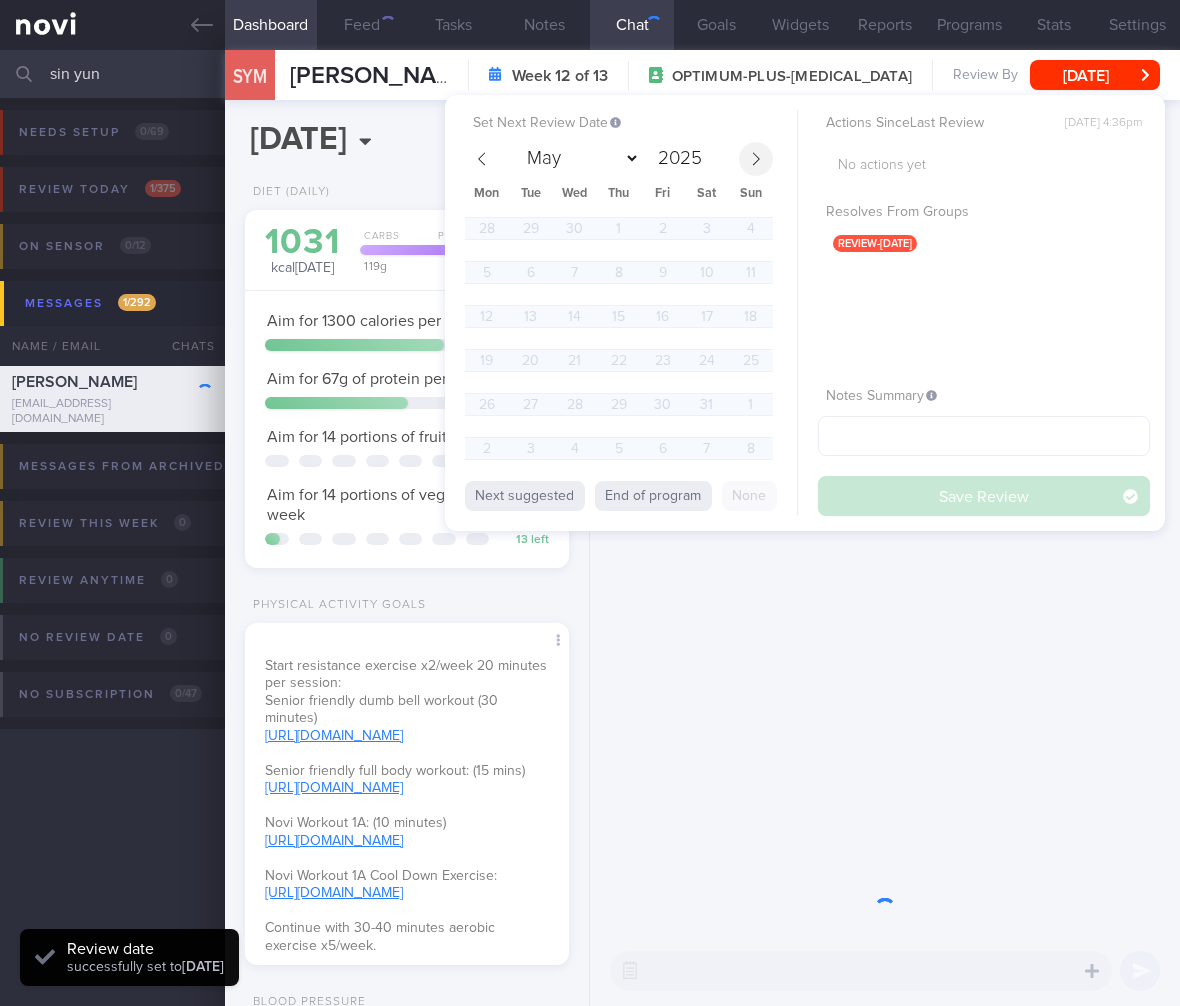 click 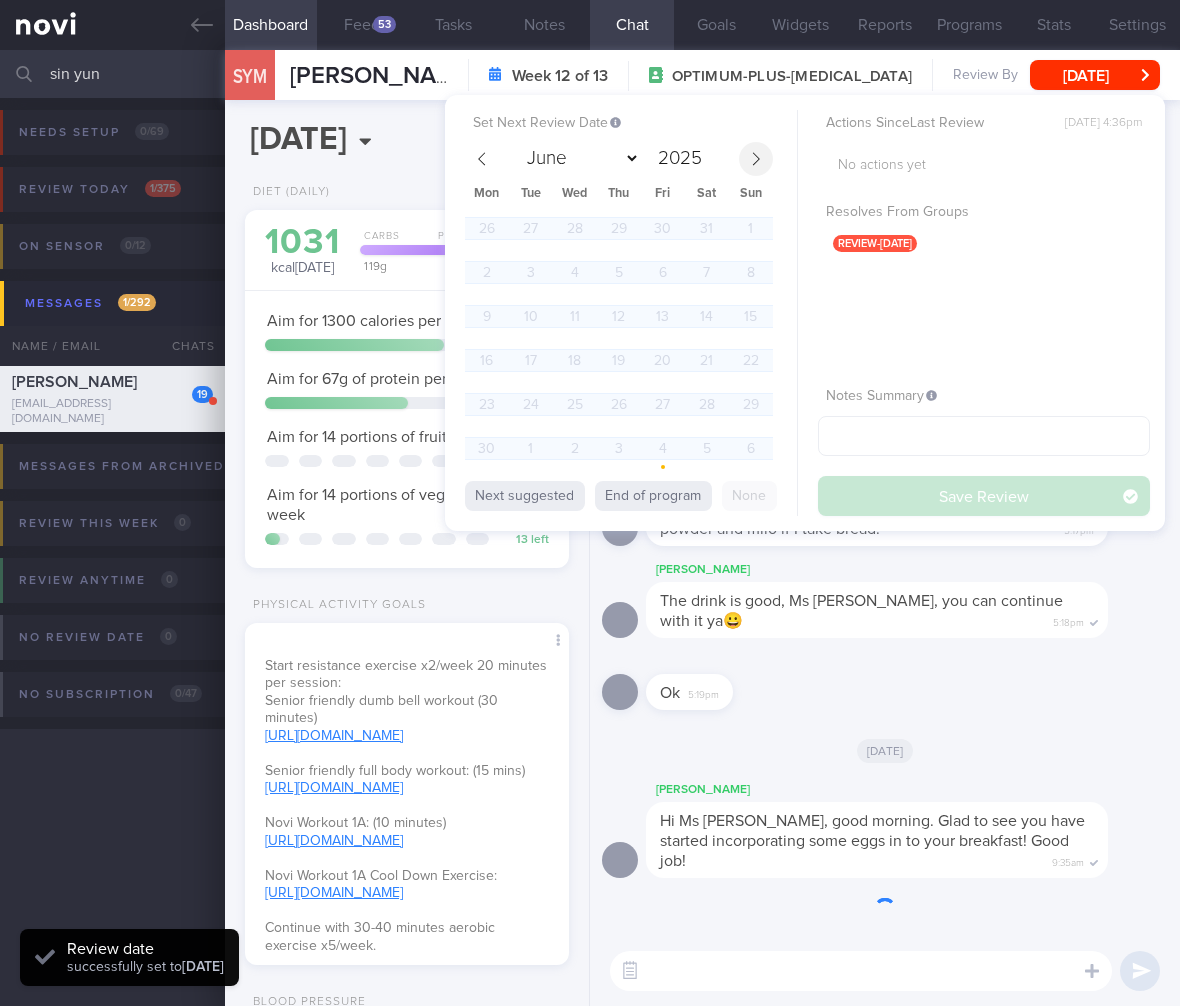 click at bounding box center (756, 159) 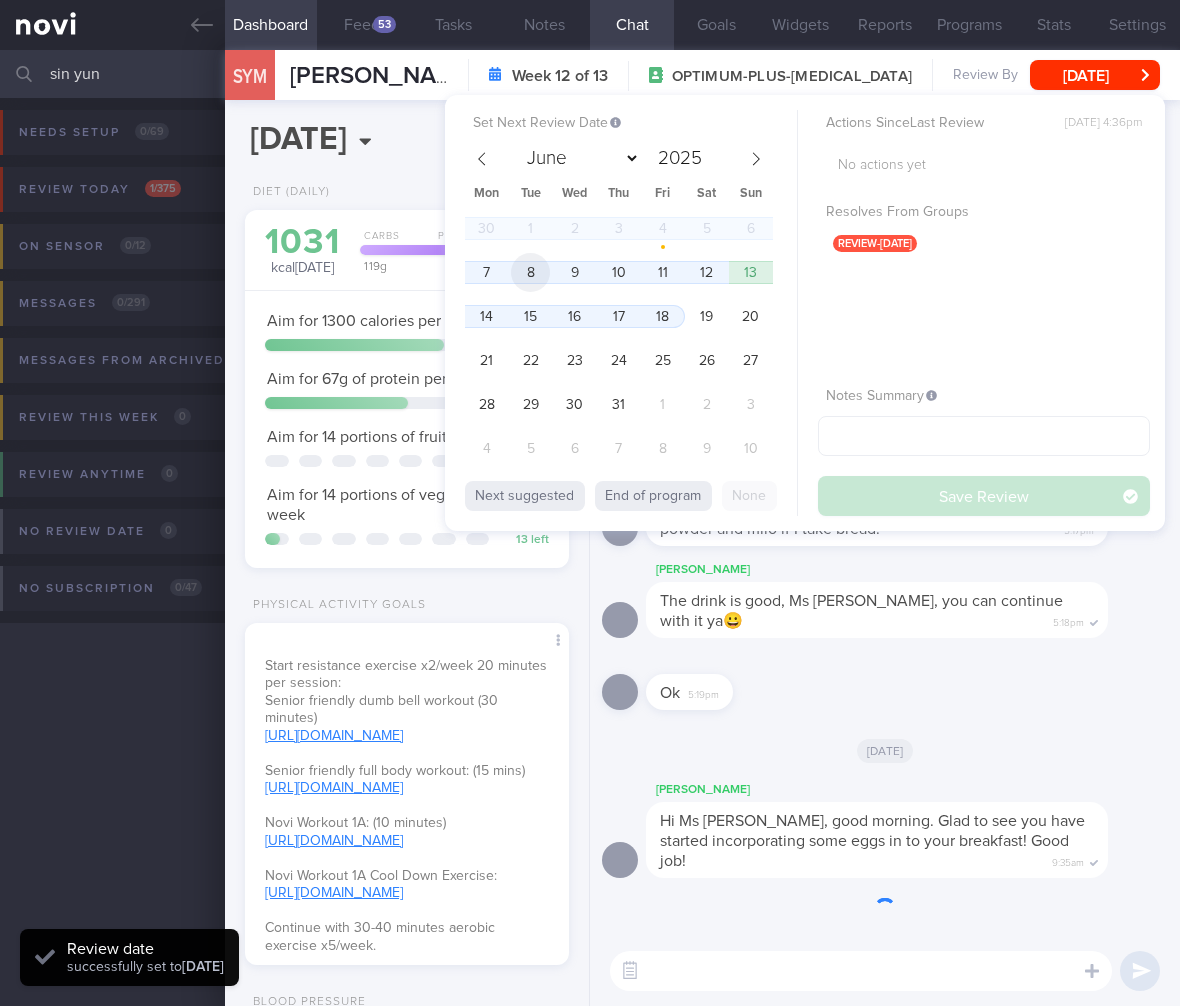 select on "6" 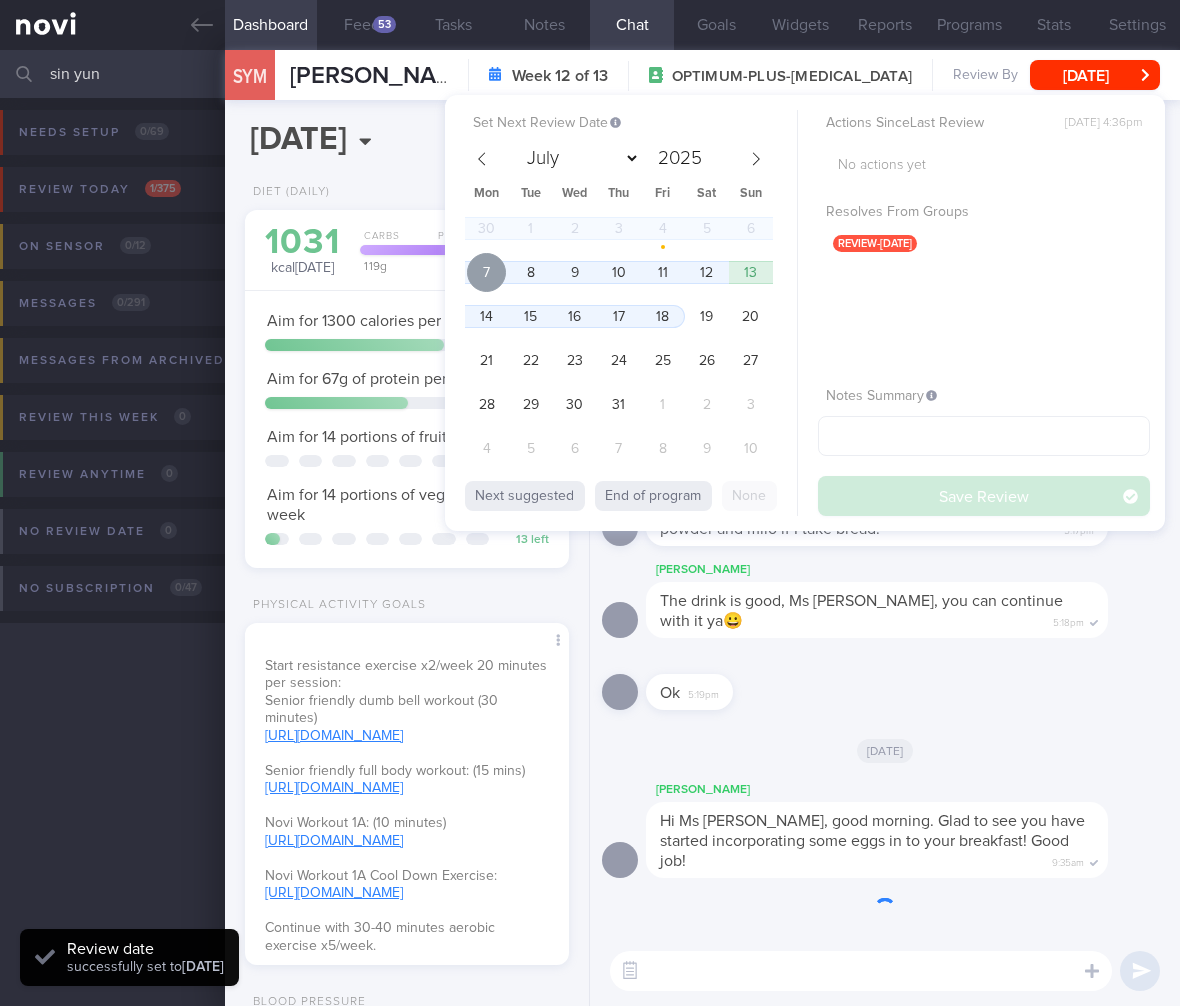 click on "7" at bounding box center (486, 272) 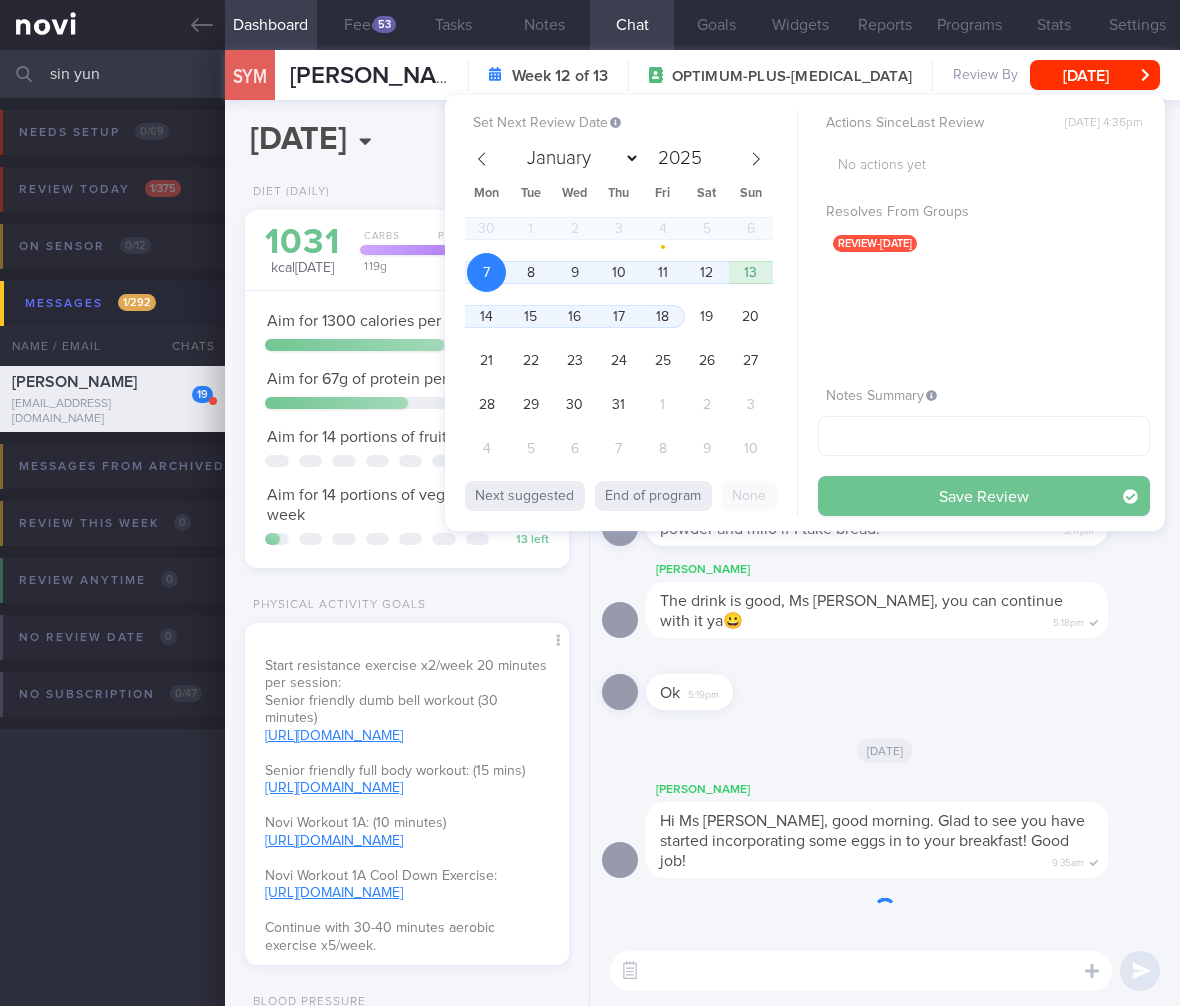 click on "Save Review" at bounding box center (984, 496) 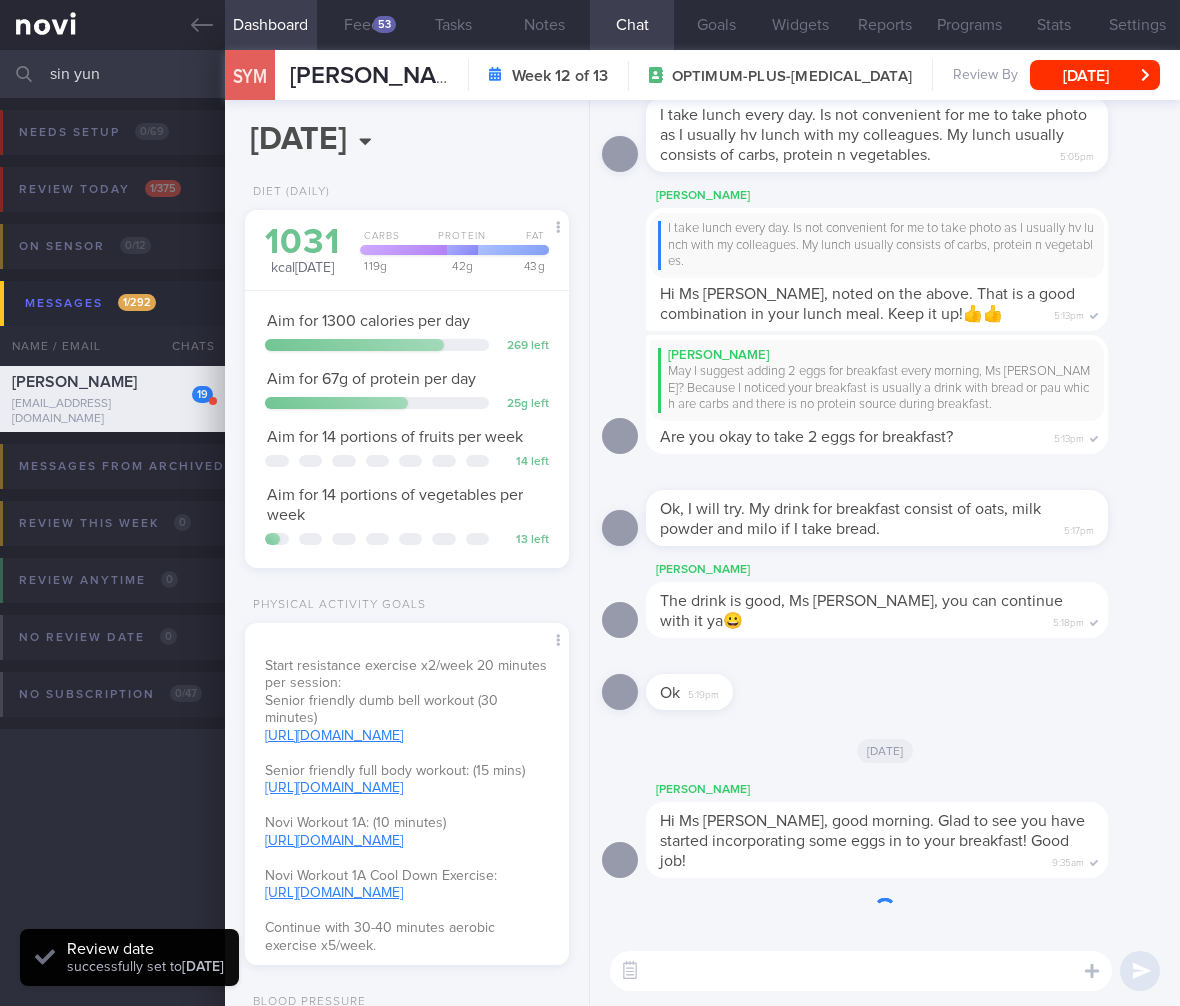 click on "Start resistance exercise x2/week 20 minutes per session: Senior friendly dumb bell workout (30 minutes) [URL][DOMAIN_NAME] Senior friendly full body workout: (15 mins) [URL][DOMAIN_NAME] Novi Workout 1A: (10 minutes) [URL][DOMAIN_NAME] Novi Workout 1A Cool Down Exercise: [URL][DOMAIN_NAME] Continue with 30-40 minutes aerobic exercise x5/week." at bounding box center [407, 809] 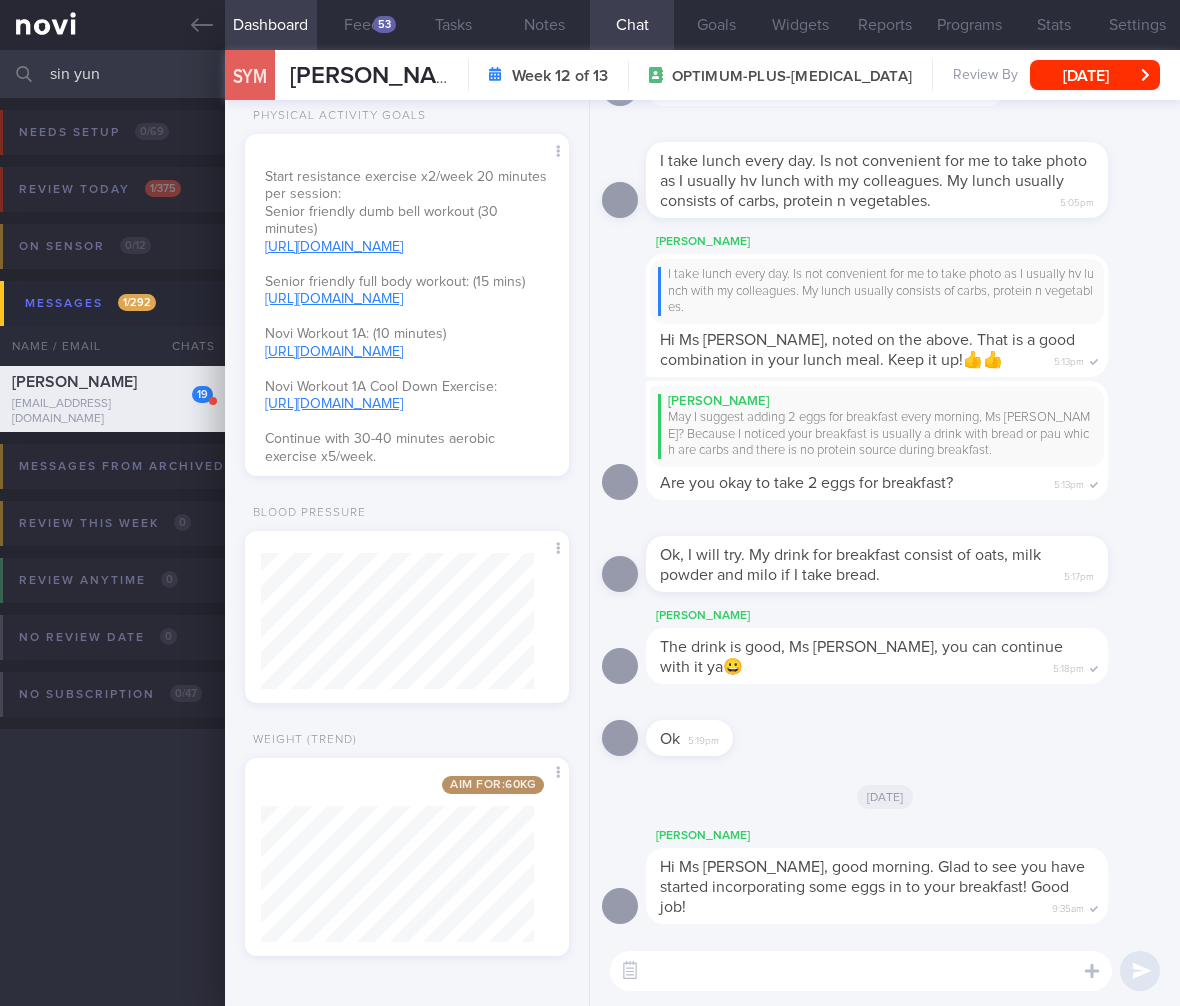 drag, startPoint x: 122, startPoint y: 71, endPoint x: -140, endPoint y: 68, distance: 262.01718 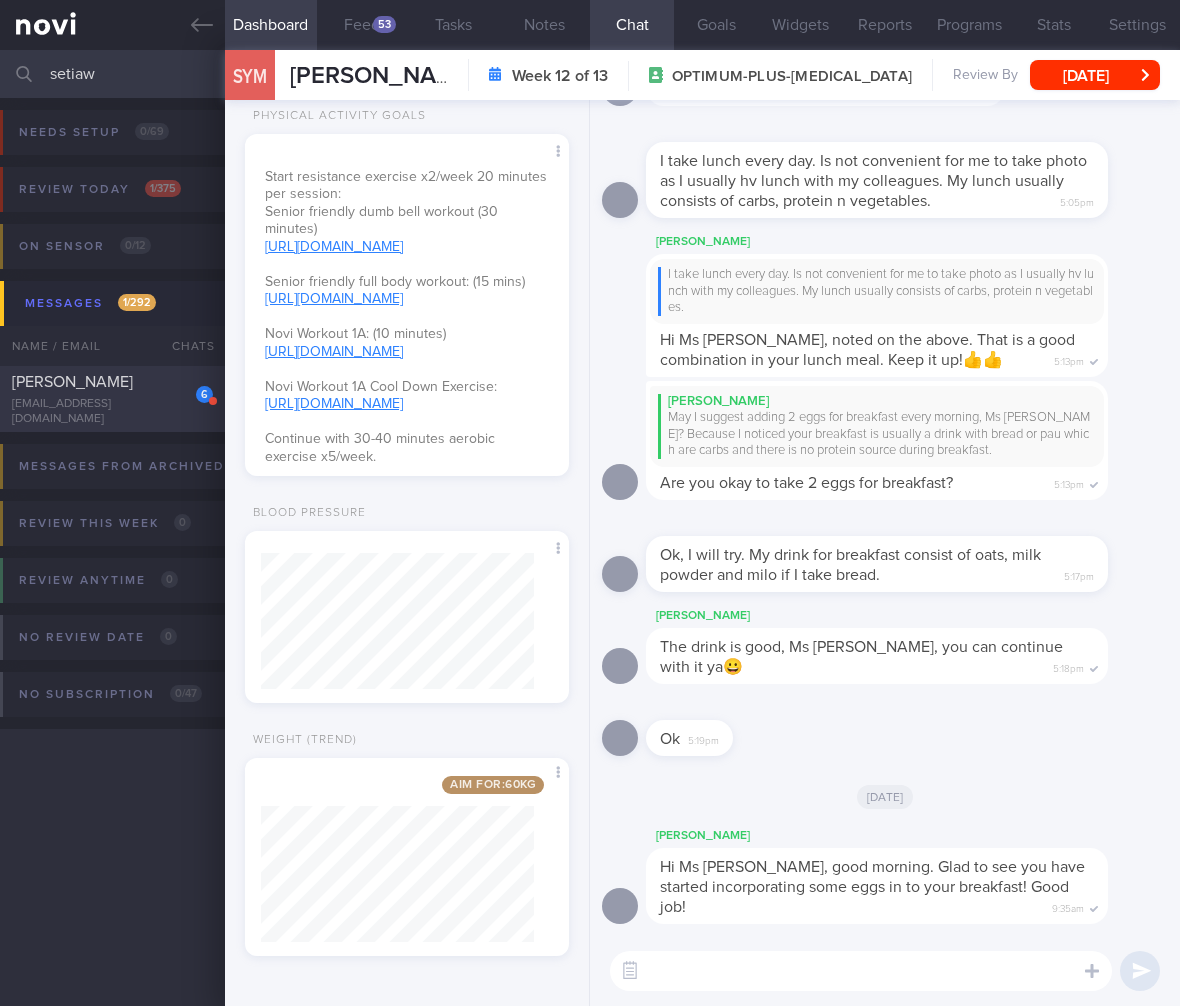 type on "setiaw" 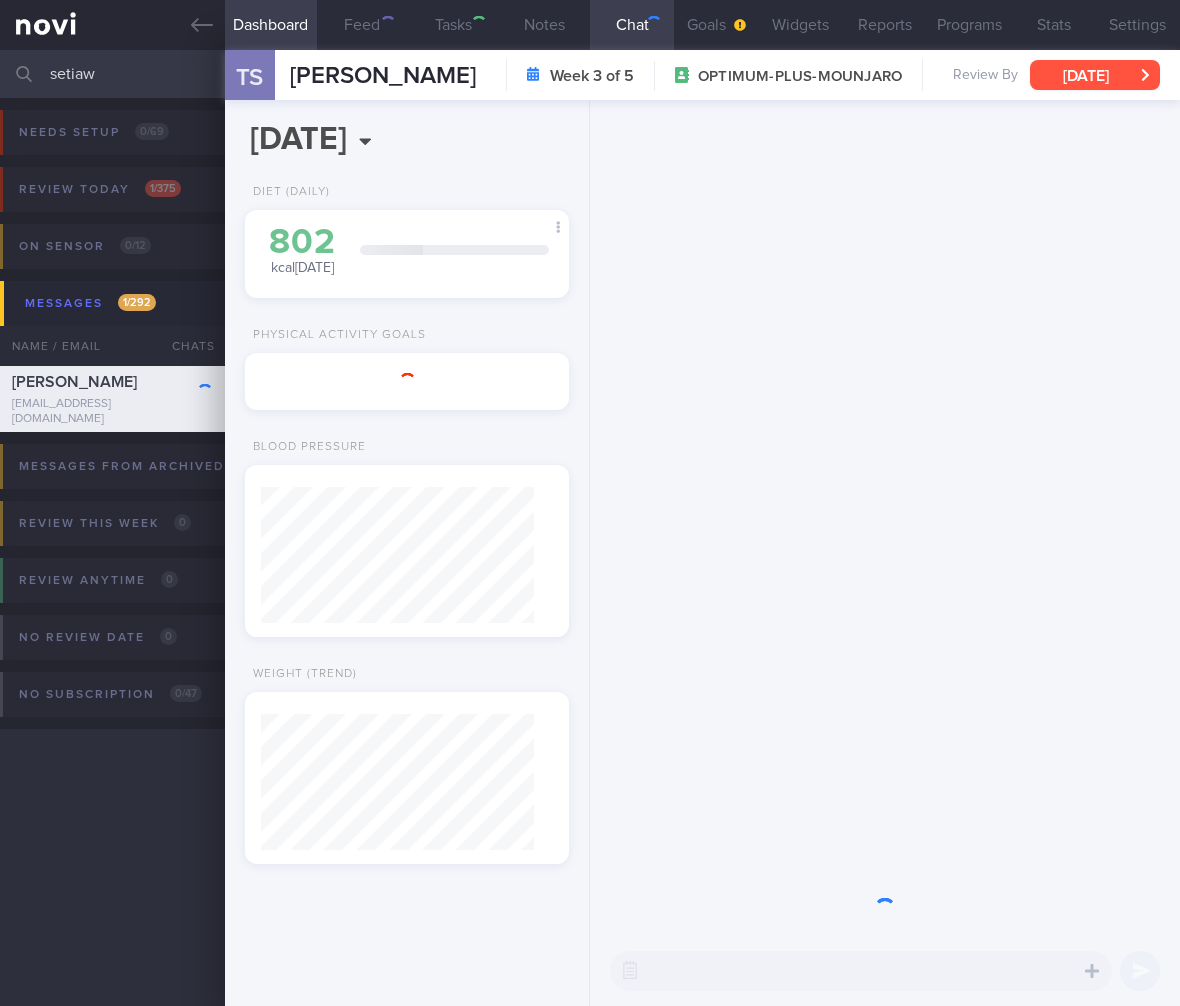 scroll, scrollTop: 0, scrollLeft: 0, axis: both 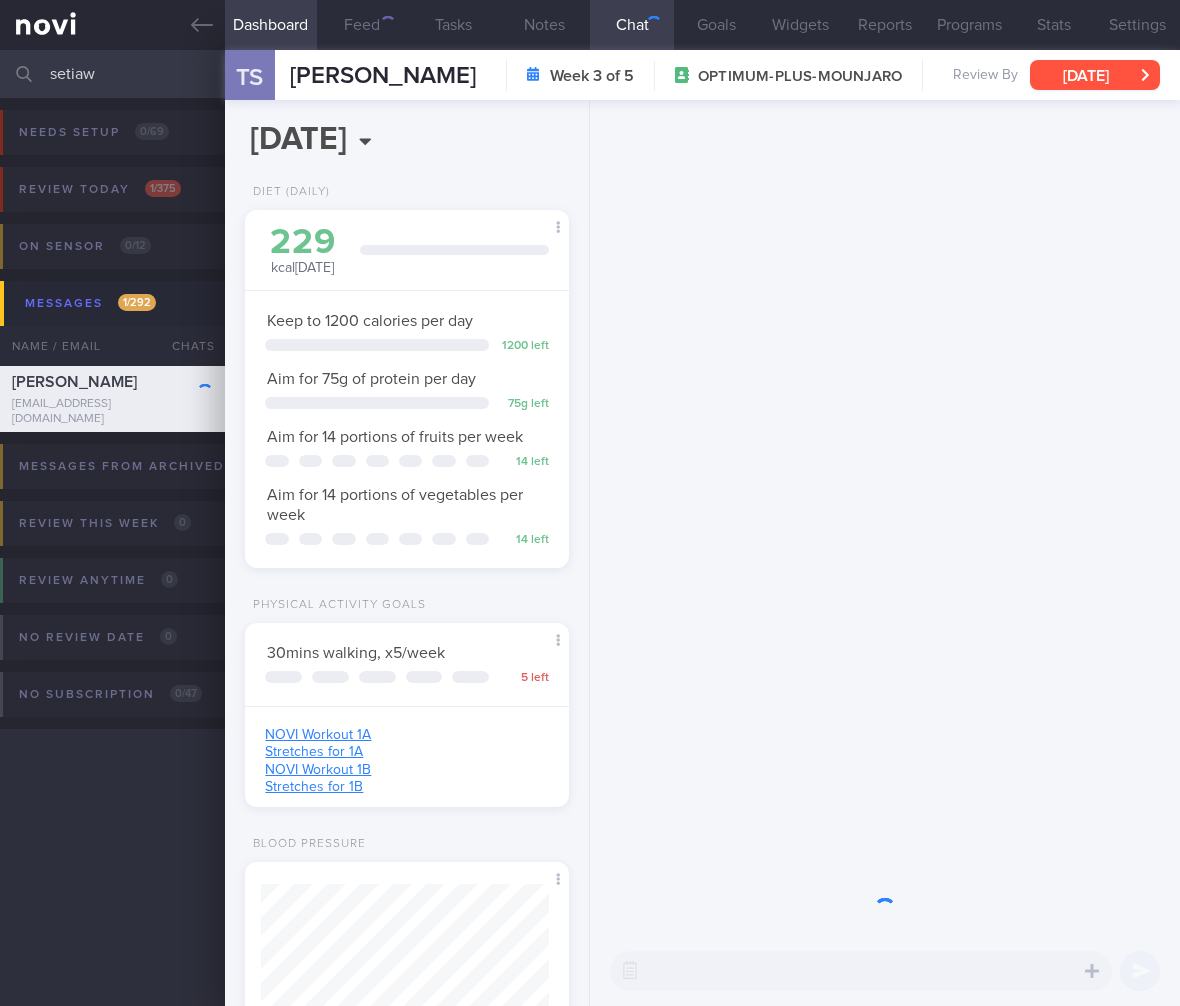 click on "[DATE]" at bounding box center (1095, 75) 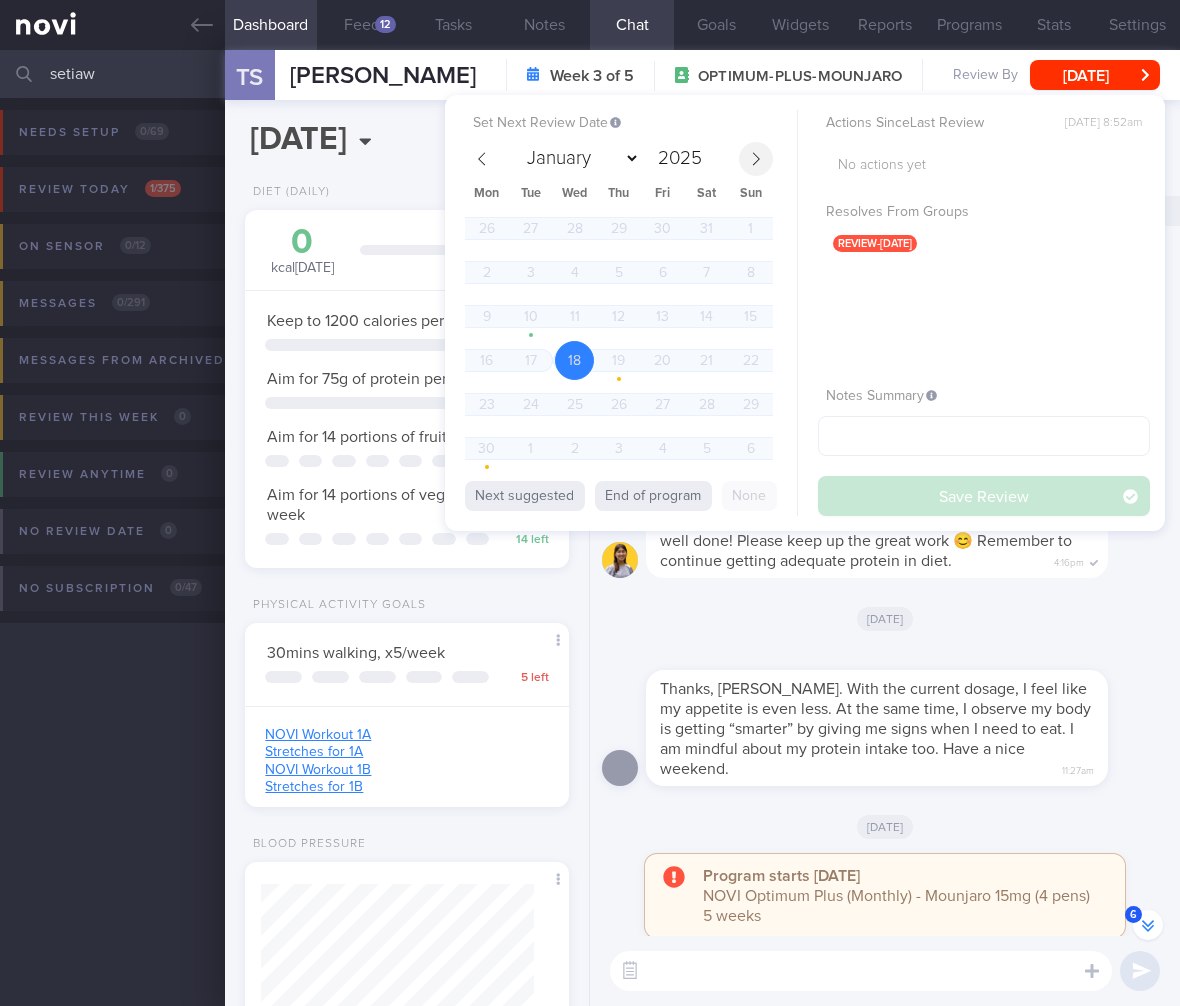 scroll, scrollTop: -184, scrollLeft: 0, axis: vertical 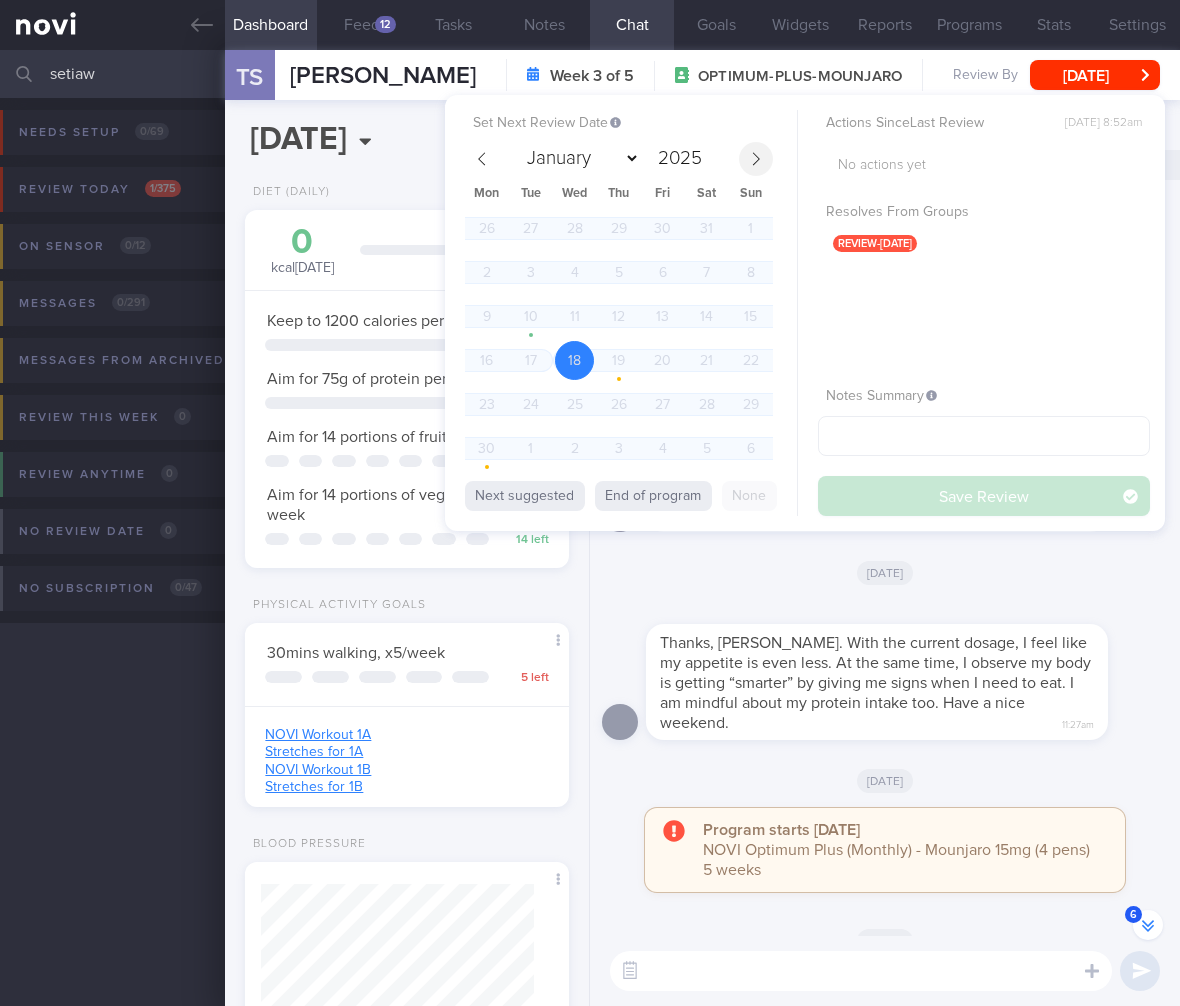 click 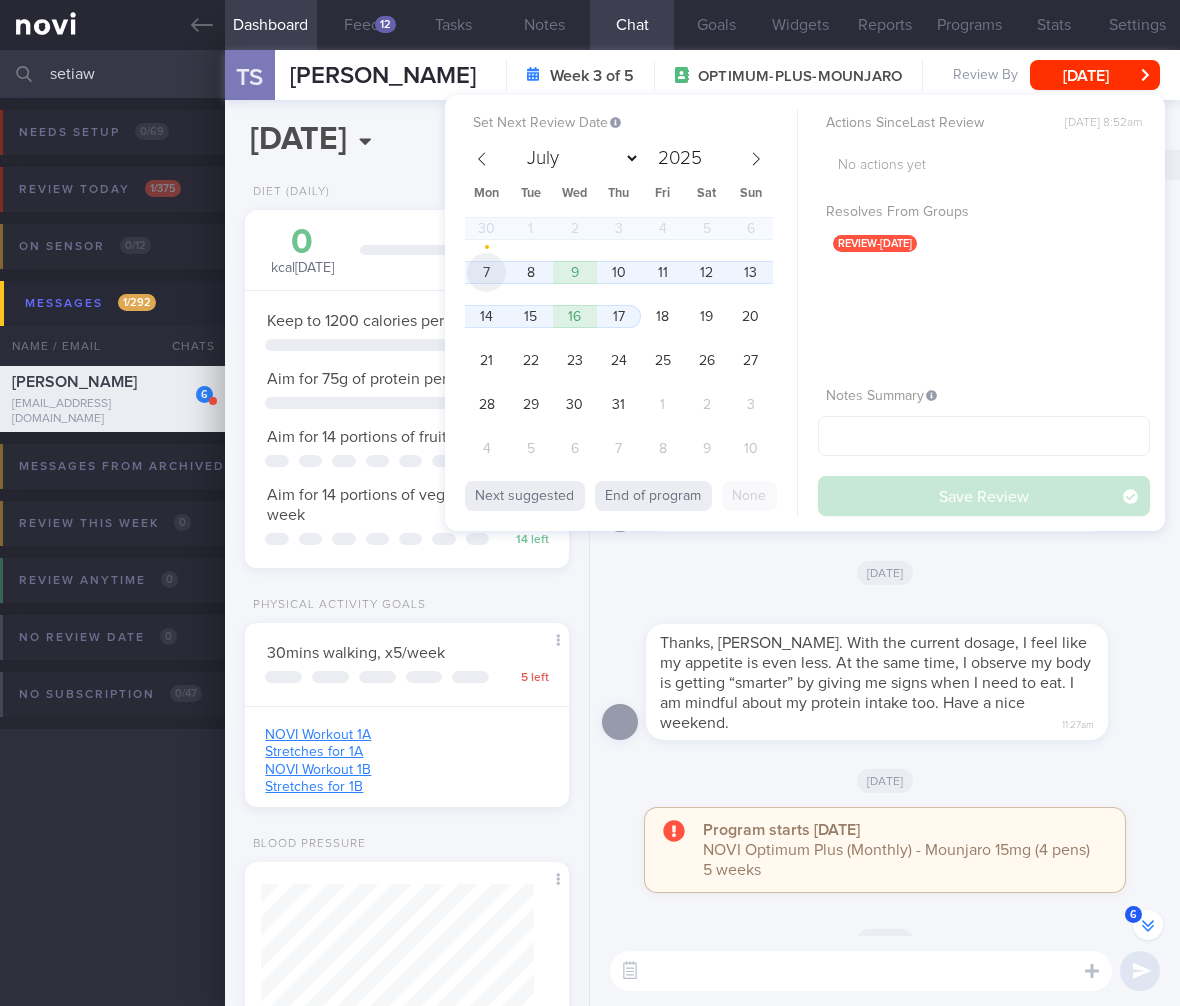 click on "7" at bounding box center [486, 272] 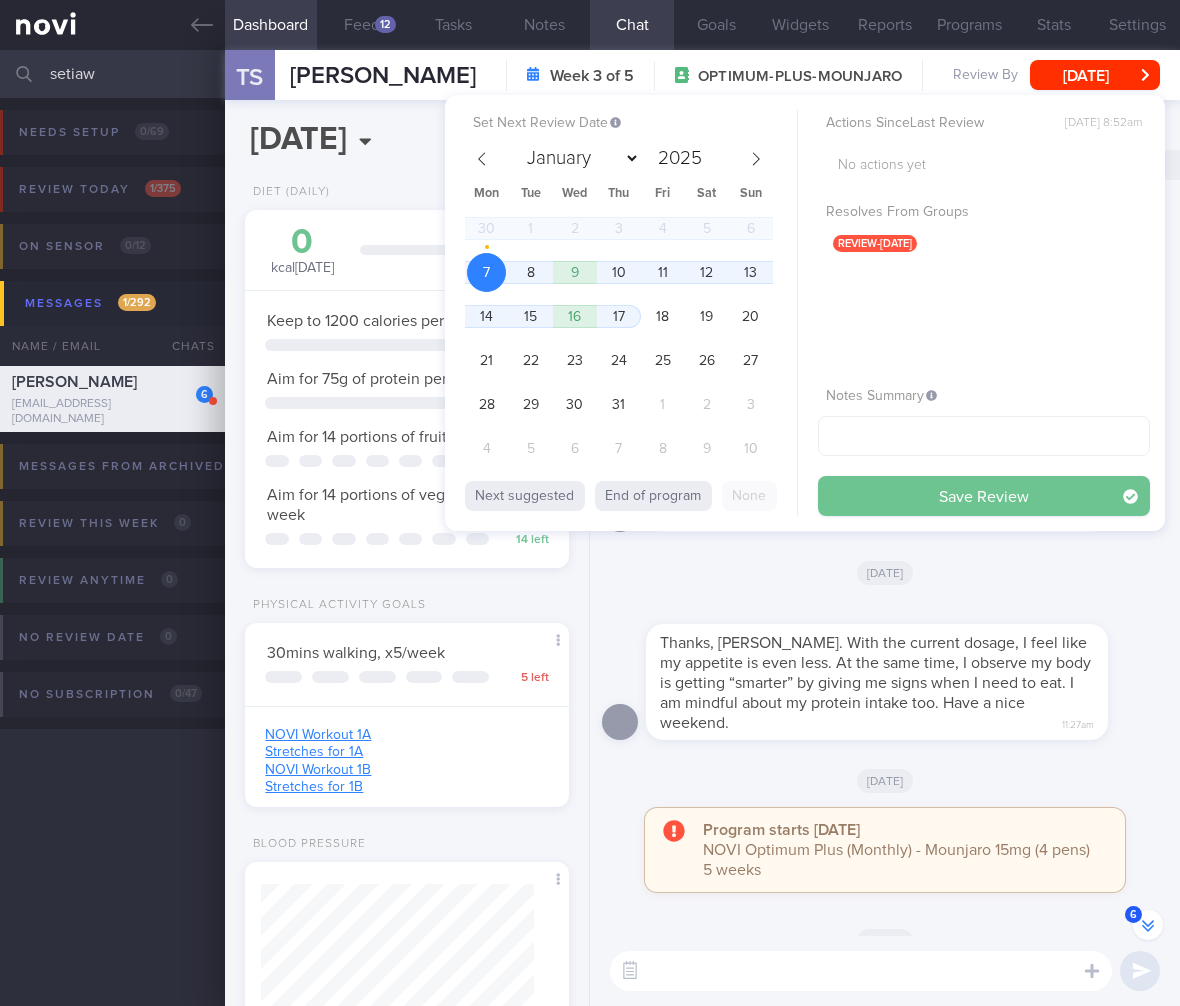 click on "Save Review" at bounding box center (984, 496) 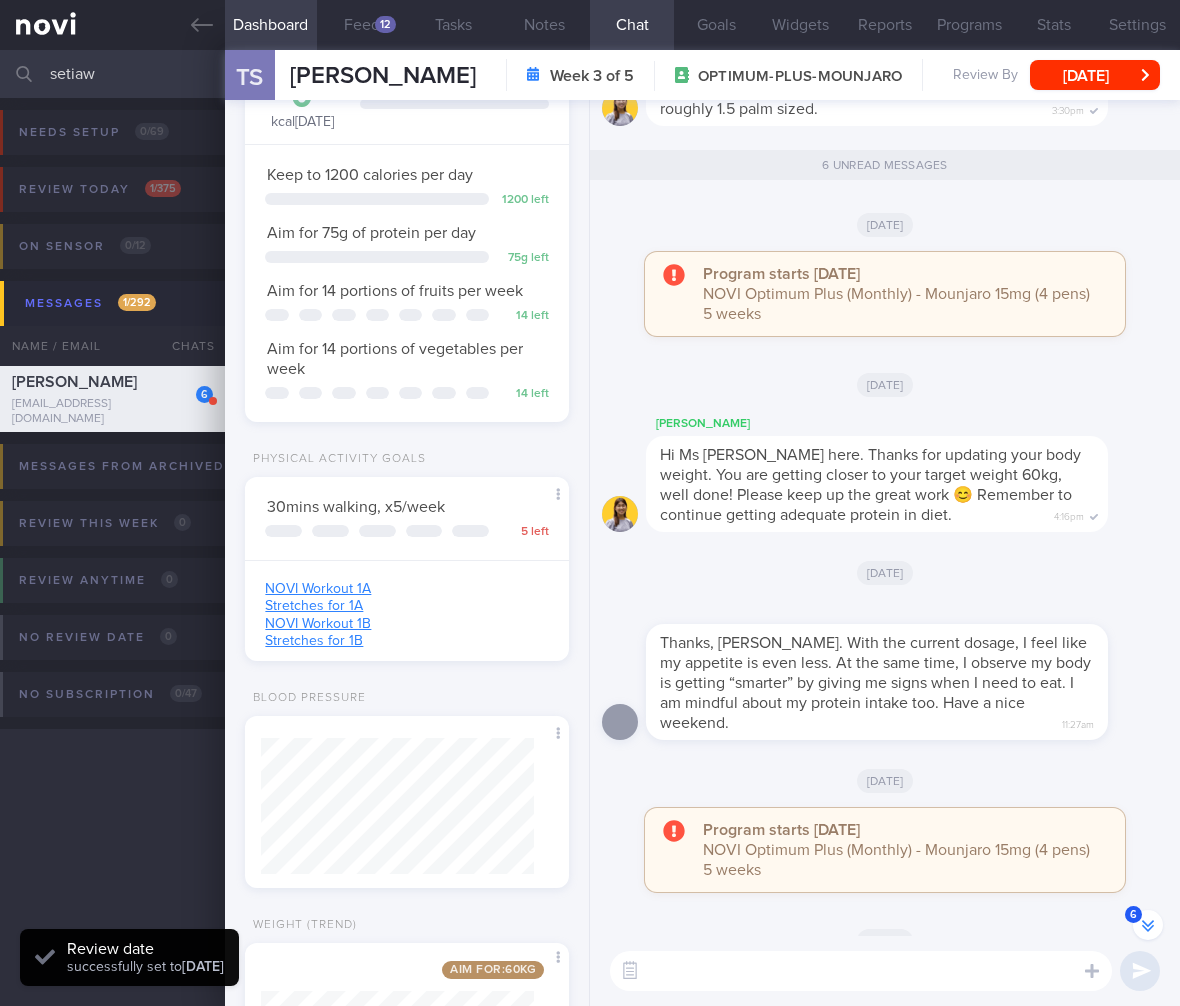 scroll, scrollTop: 330, scrollLeft: 0, axis: vertical 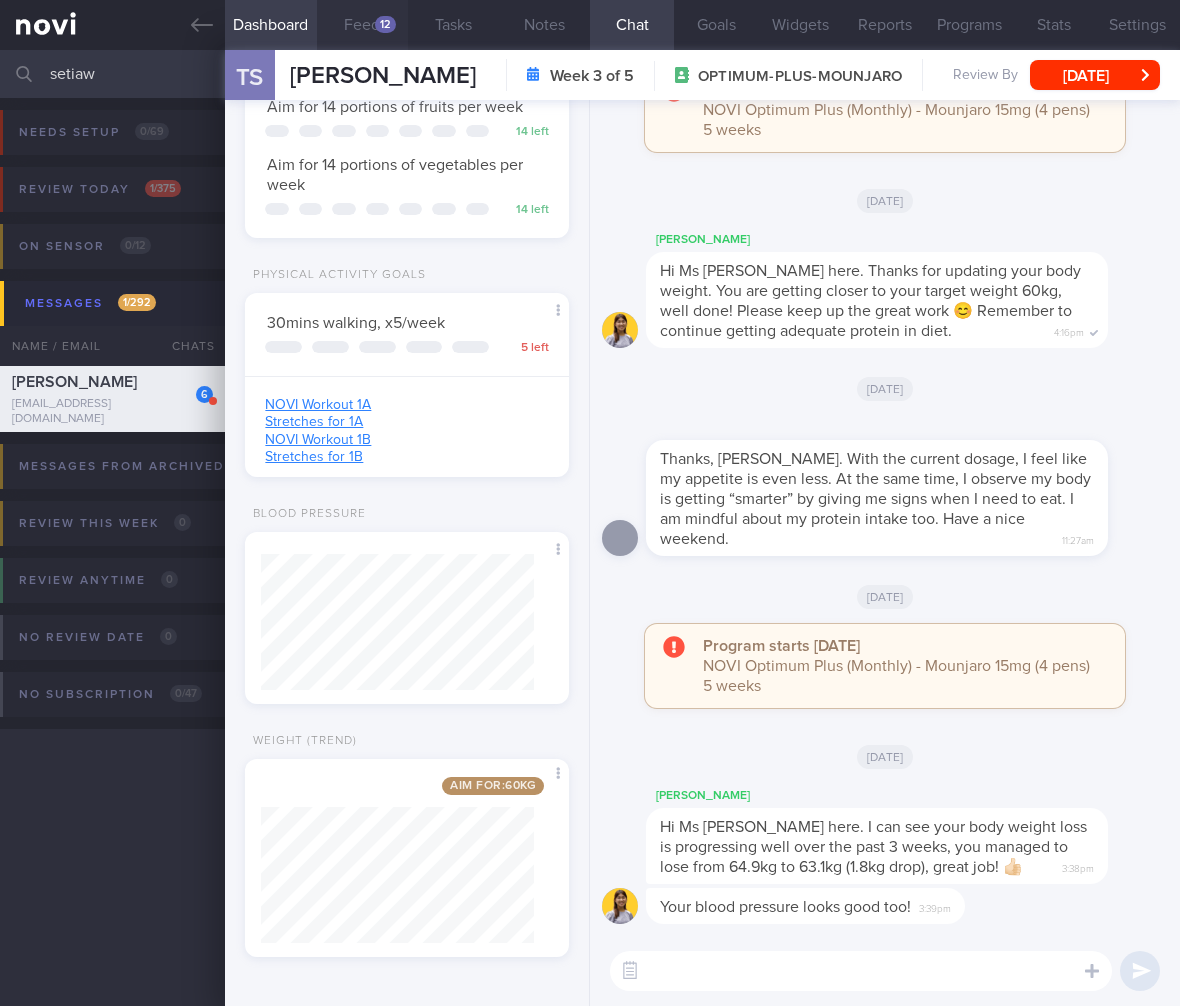 click on "Feed
12" at bounding box center [362, 25] 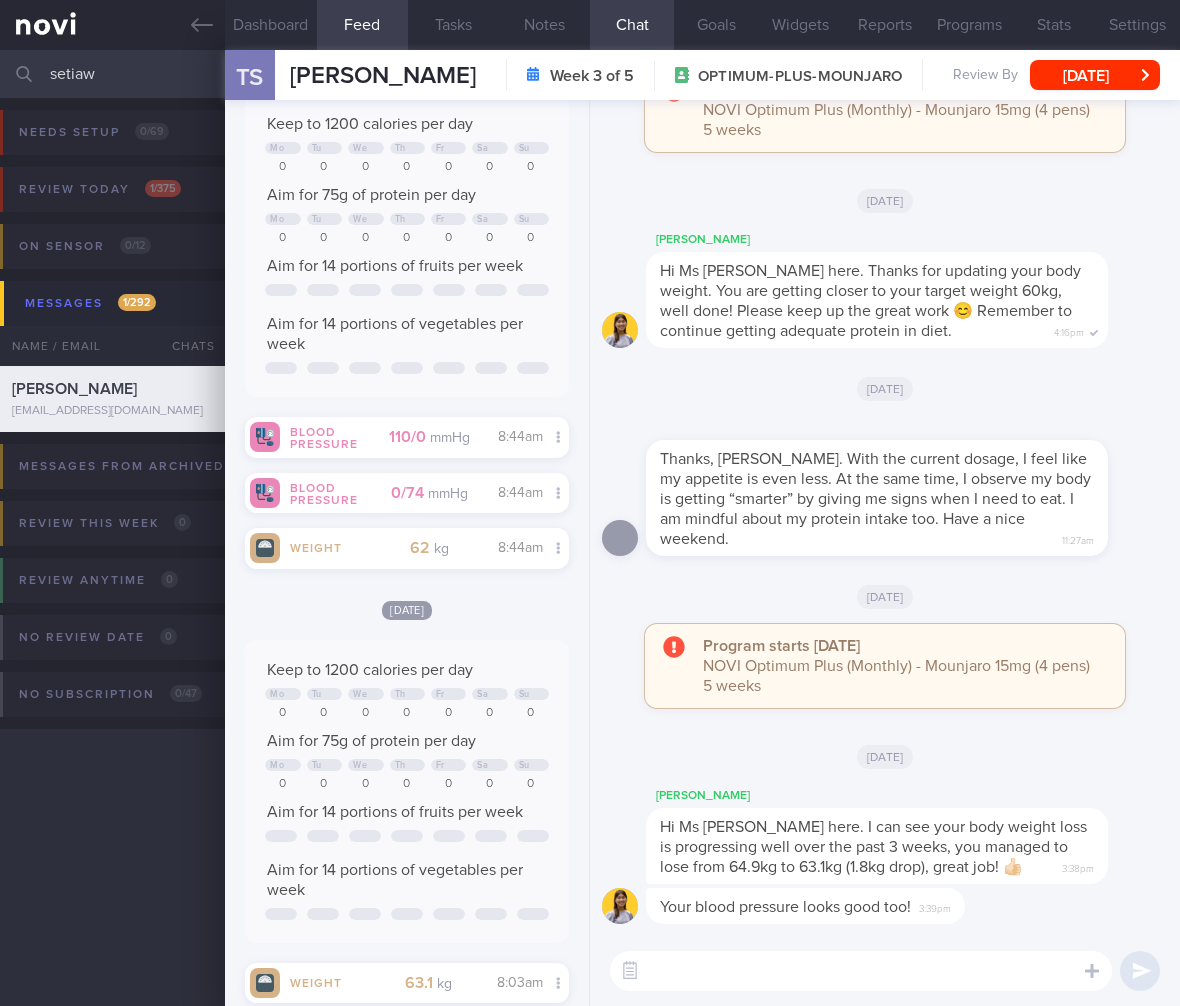 scroll, scrollTop: 75, scrollLeft: 0, axis: vertical 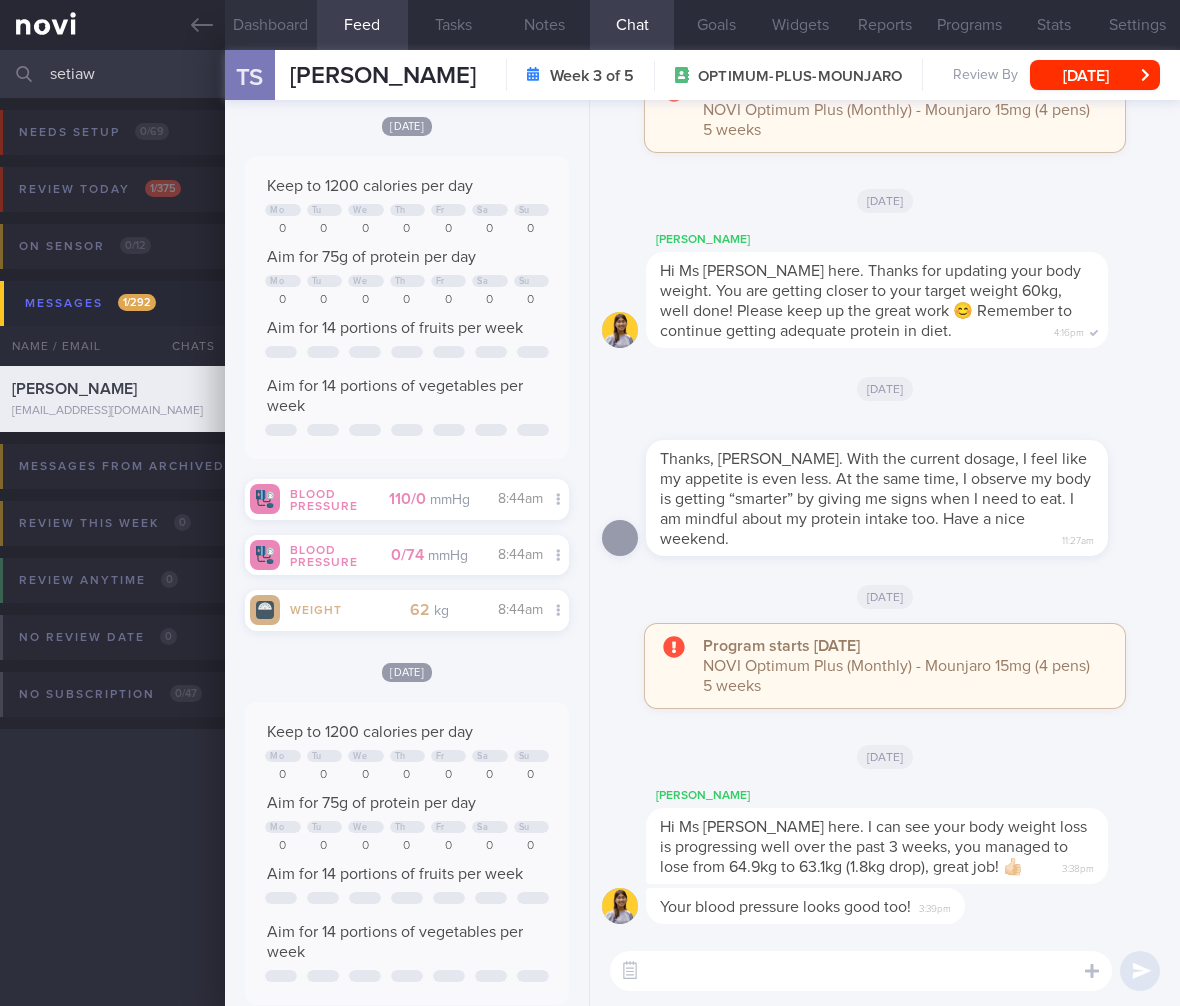click on "Dashboard" at bounding box center (270, 25) 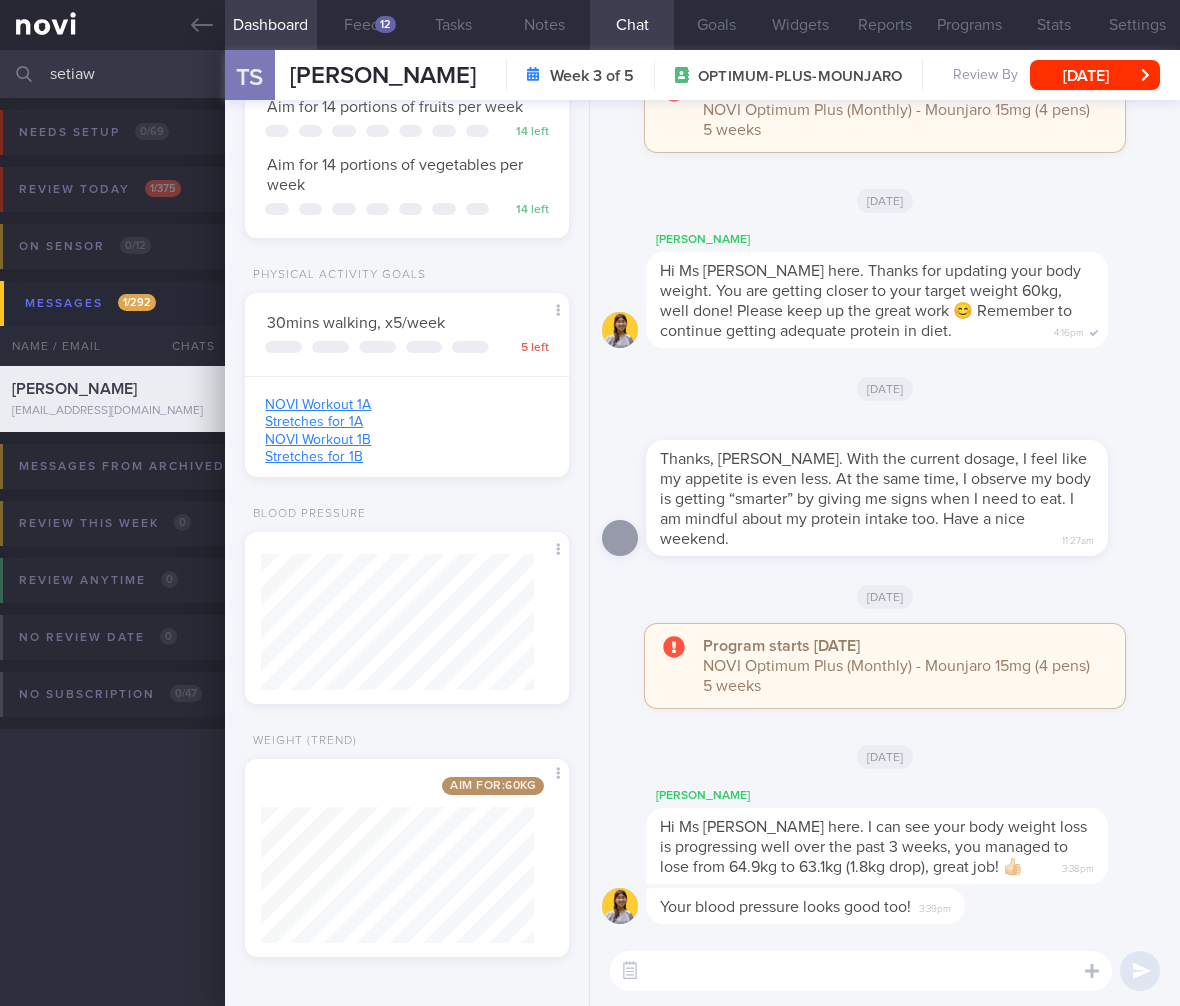 type 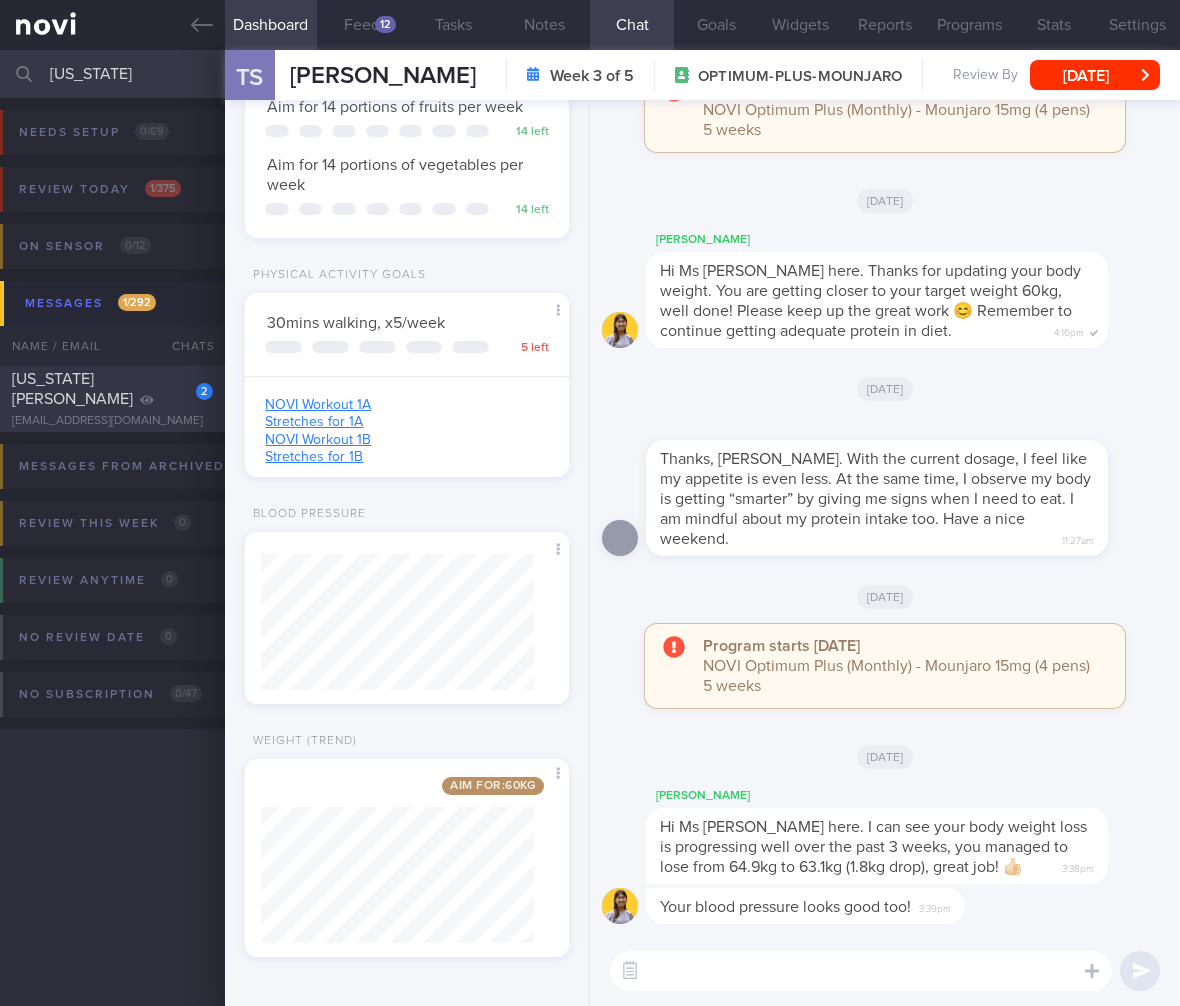 type on "[US_STATE]" 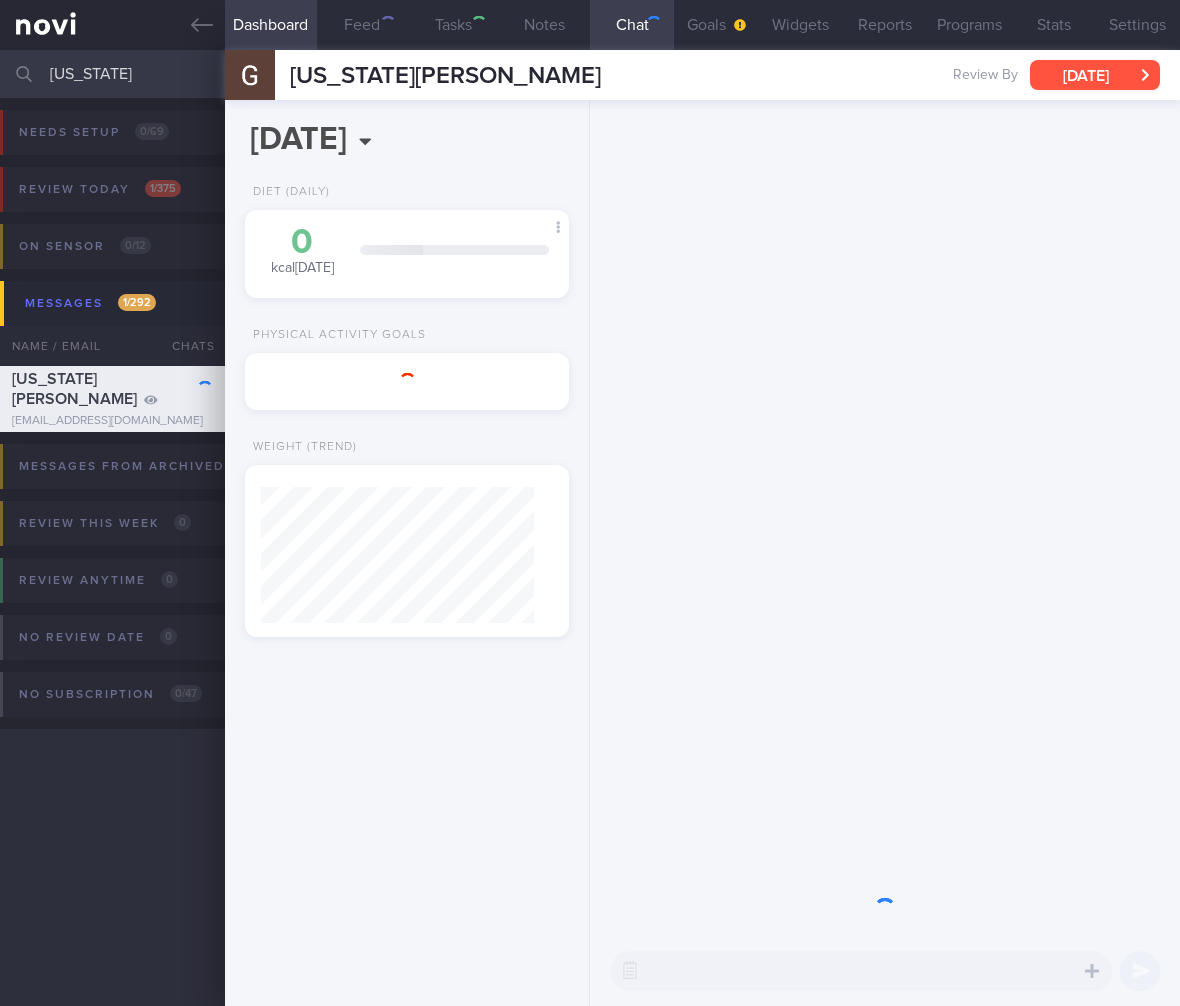 scroll, scrollTop: 0, scrollLeft: 0, axis: both 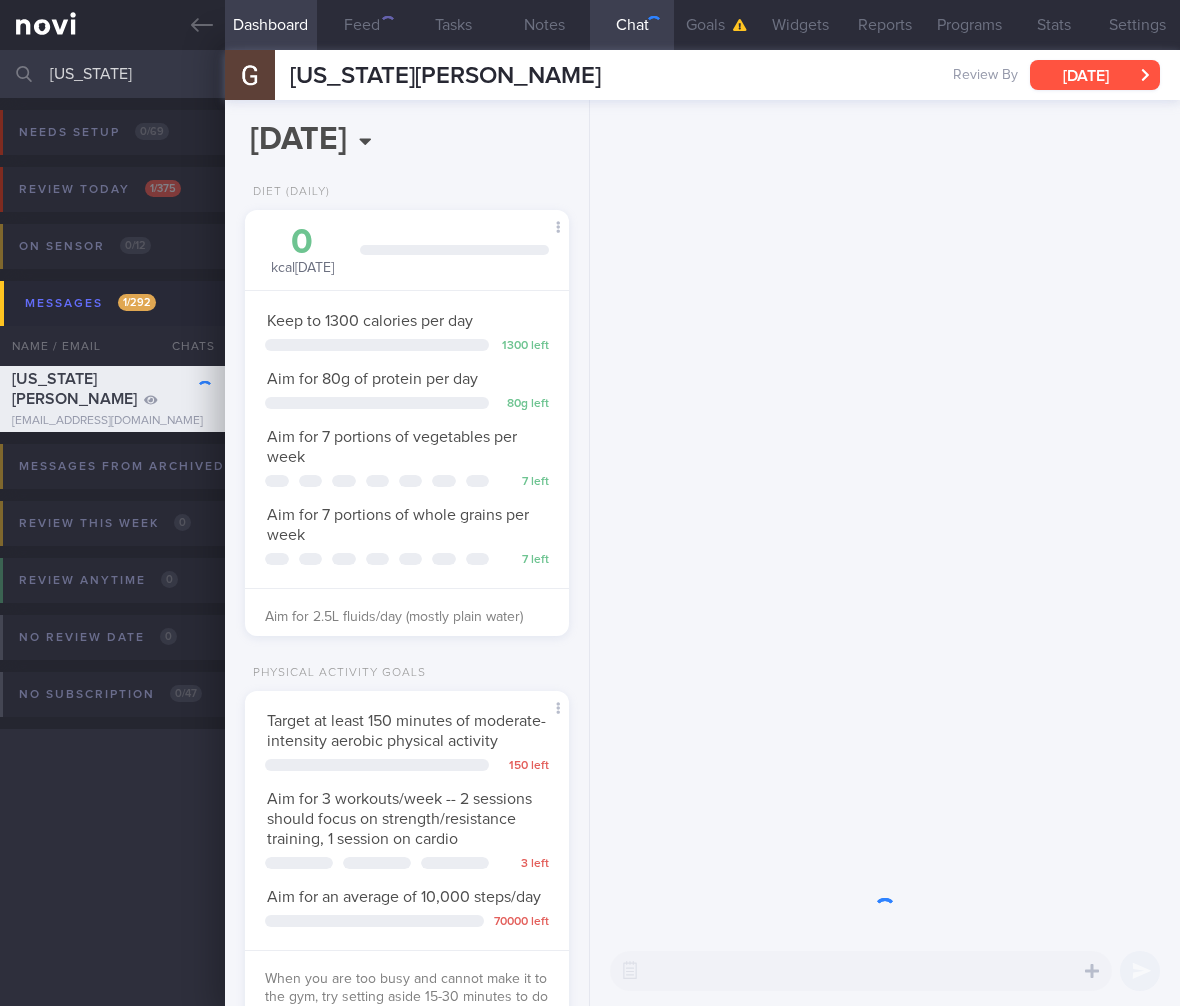 click on "[DATE]" at bounding box center (1095, 75) 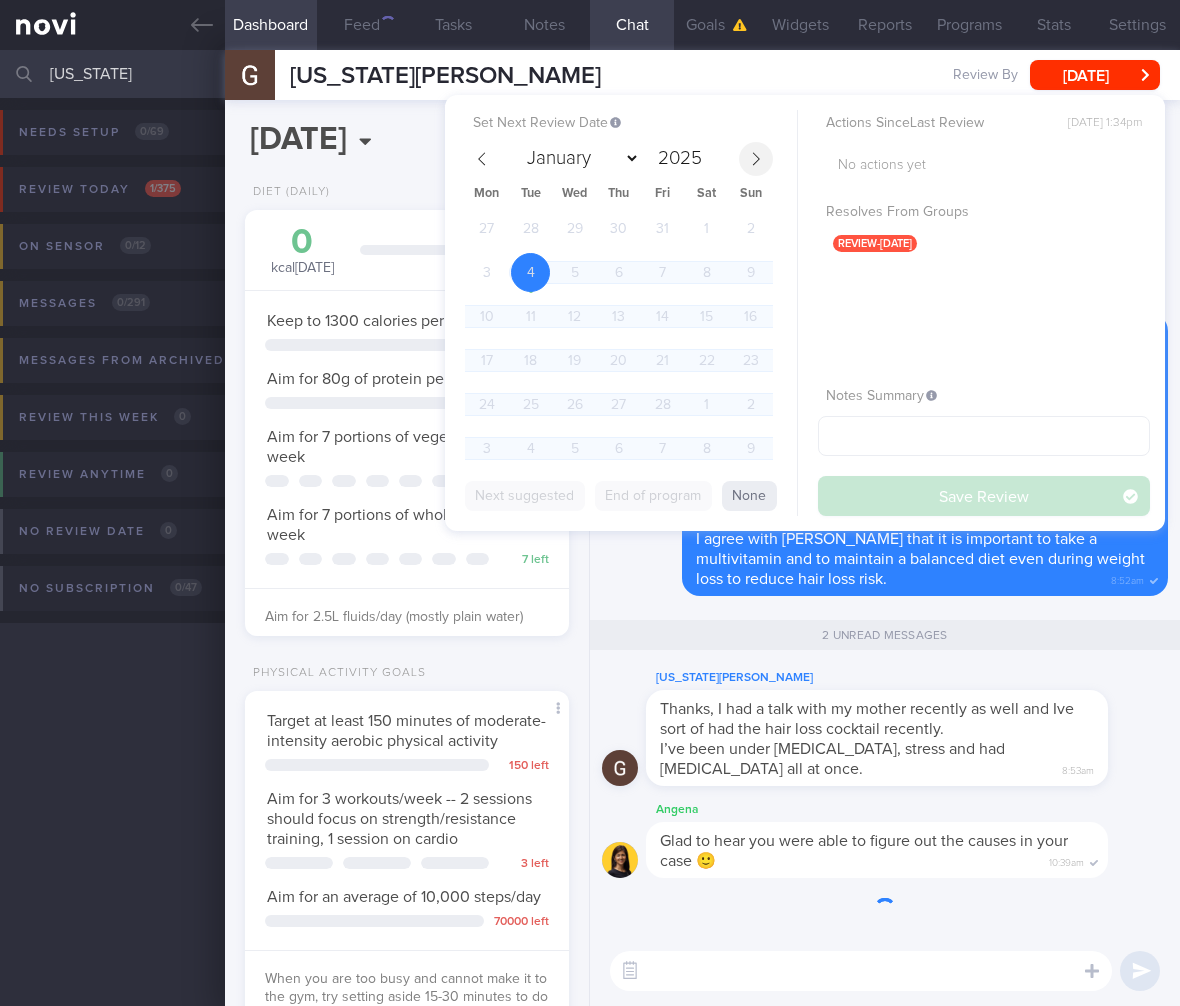 click 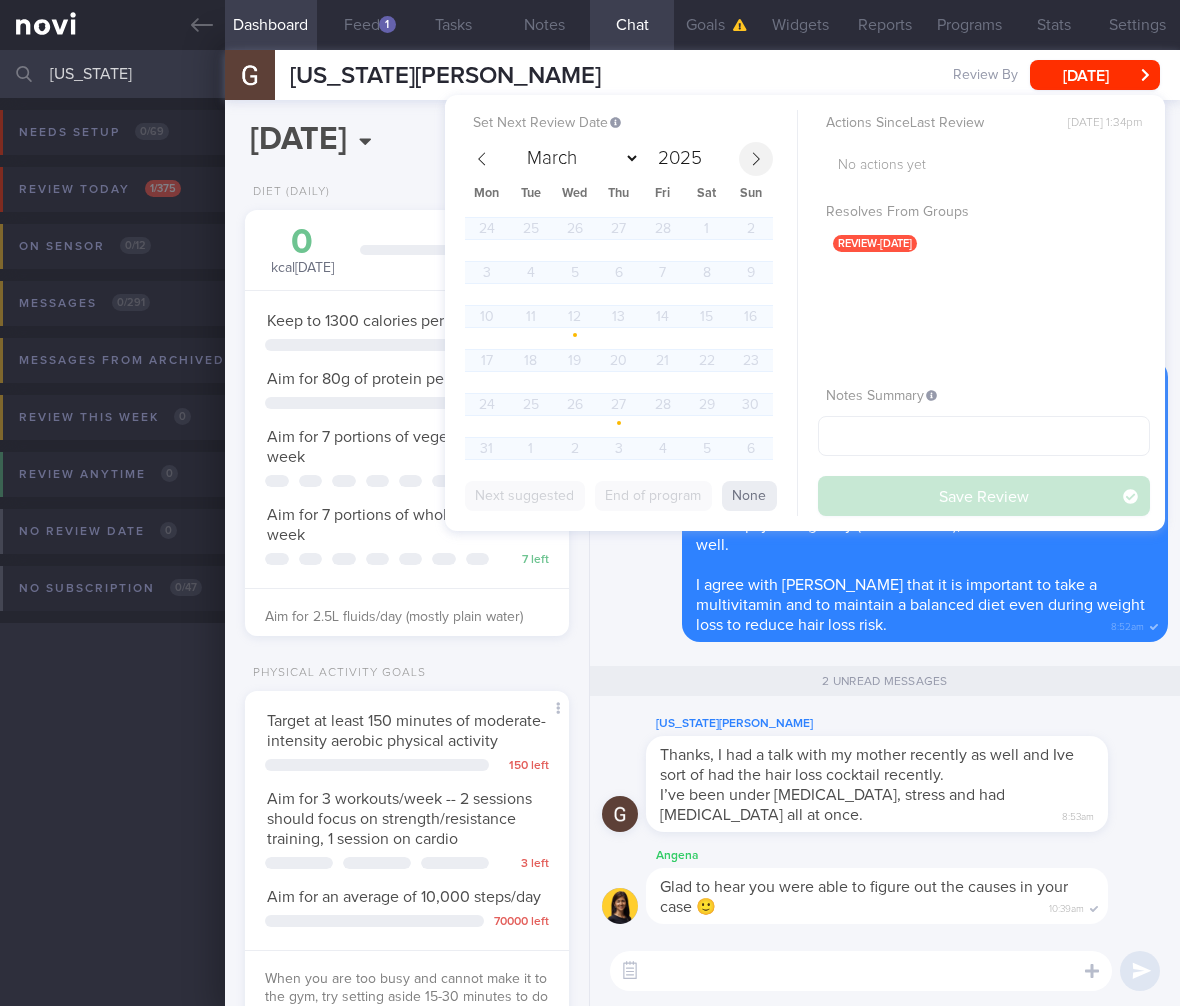 click 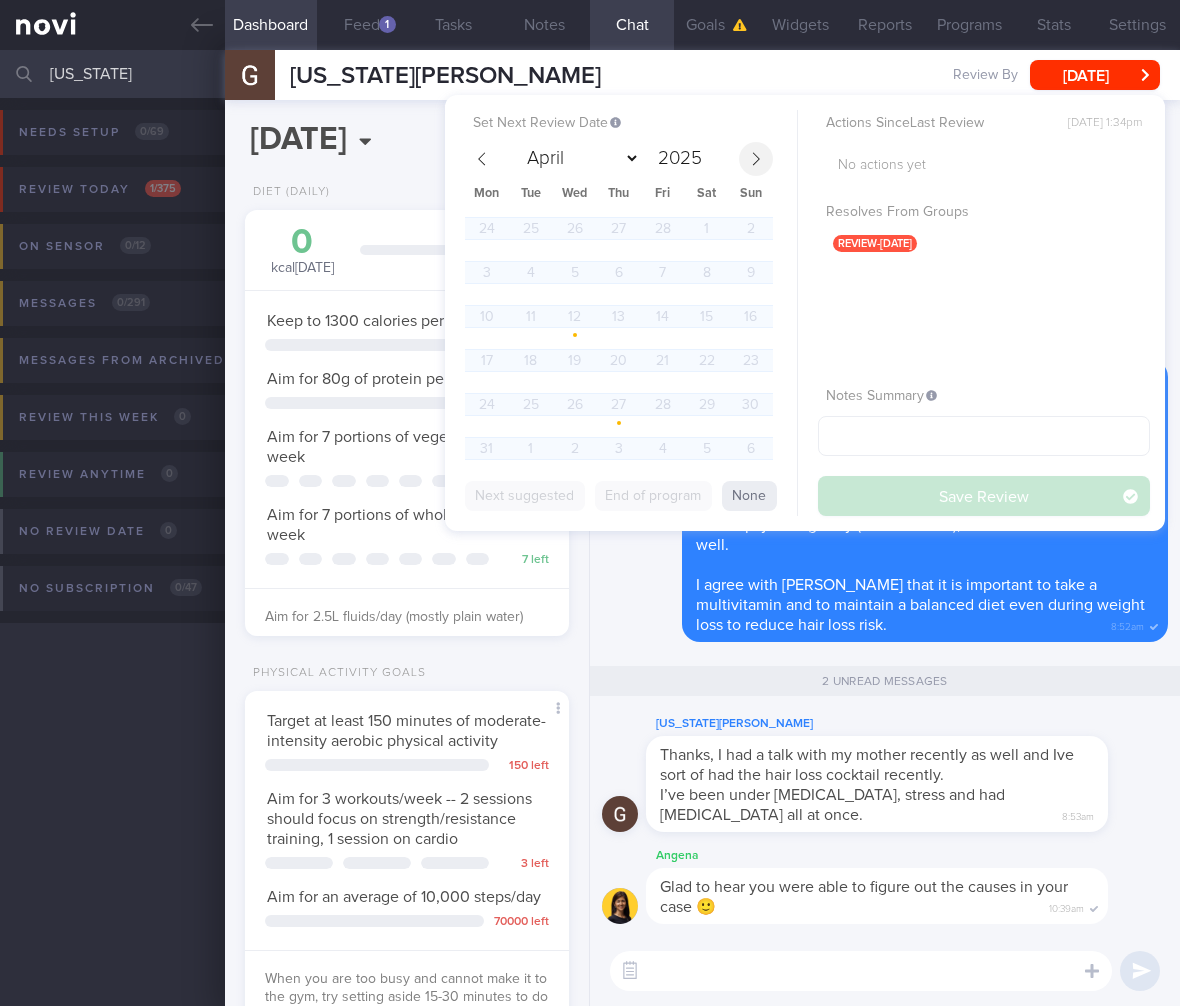 click 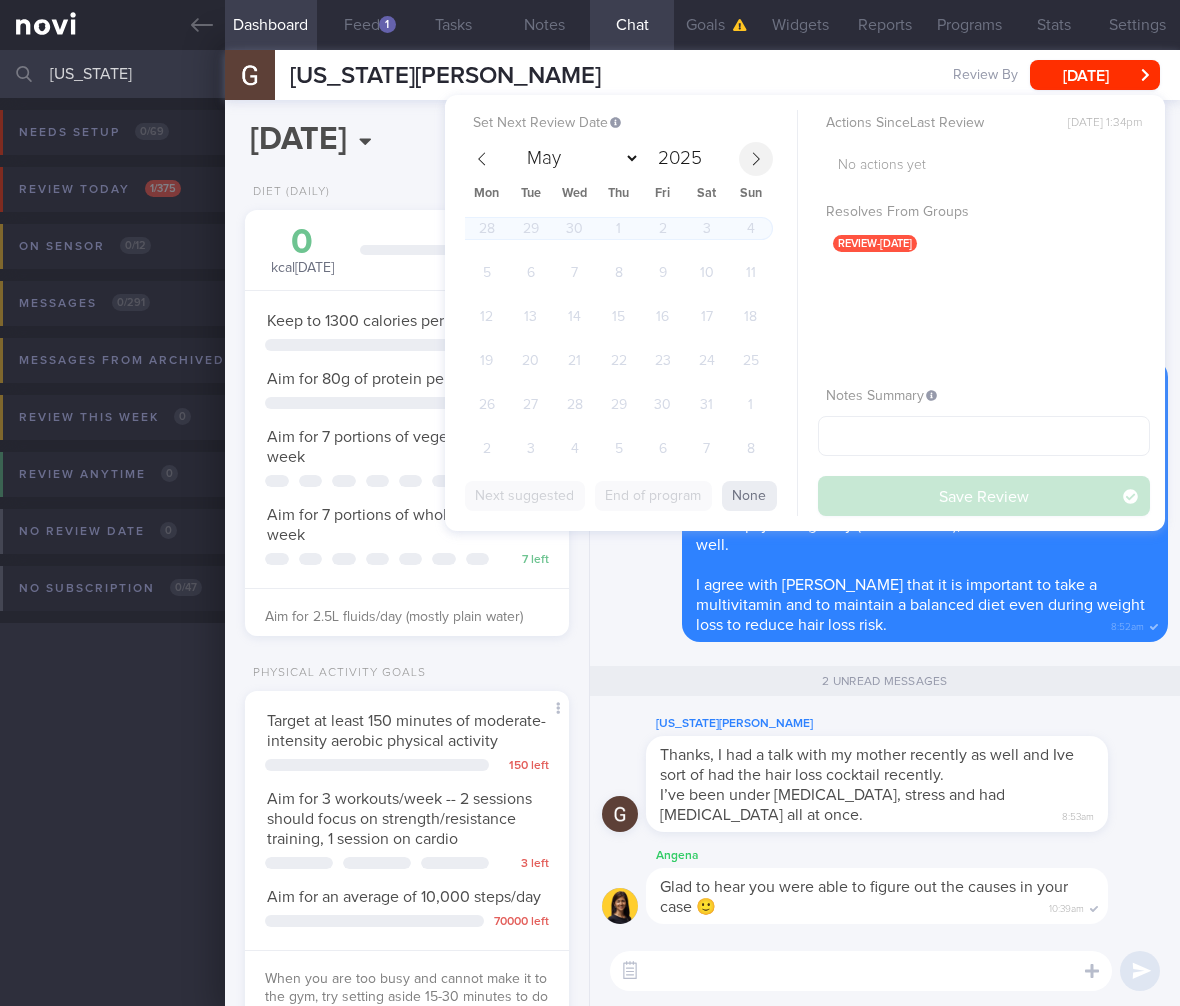 click 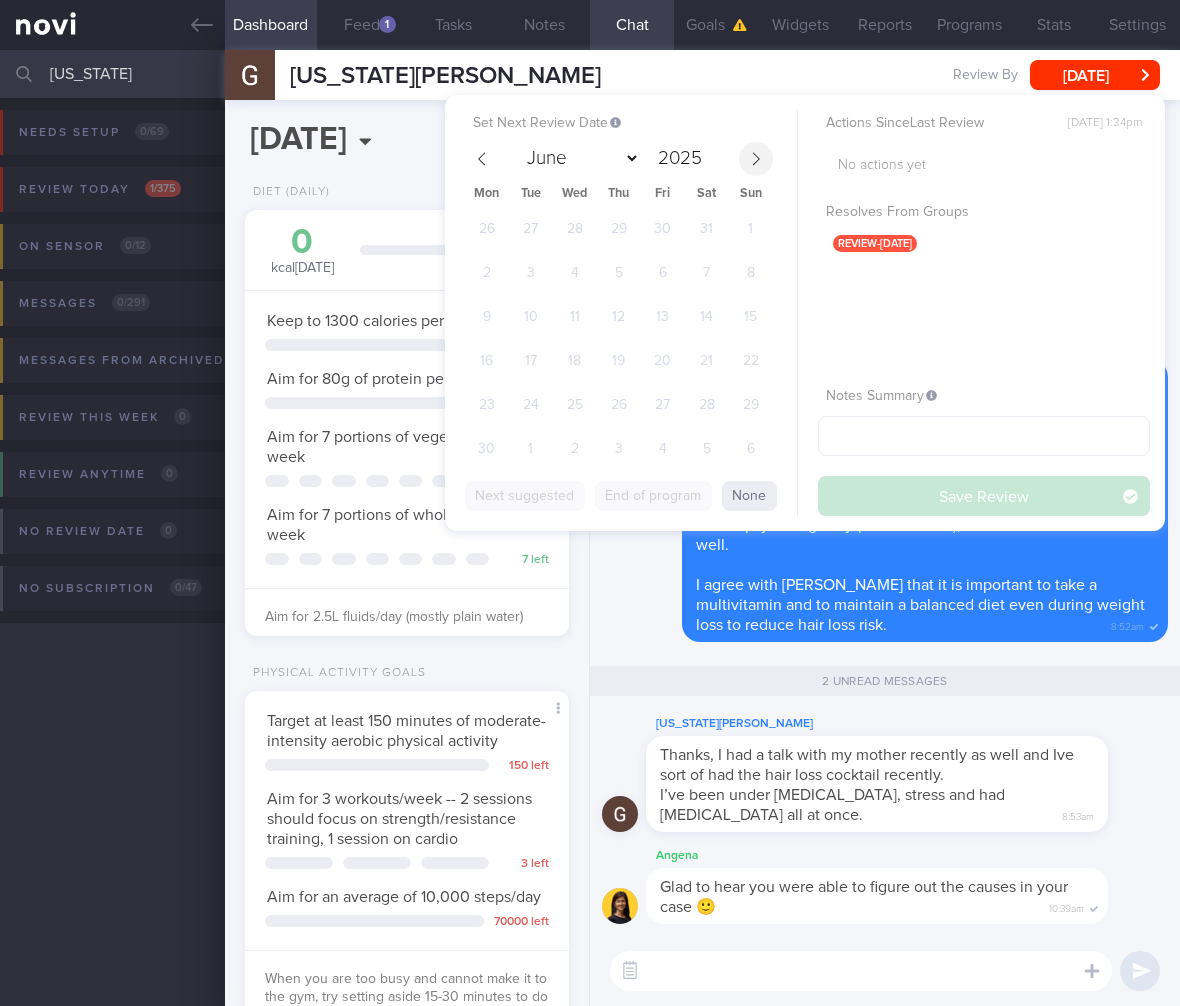 click 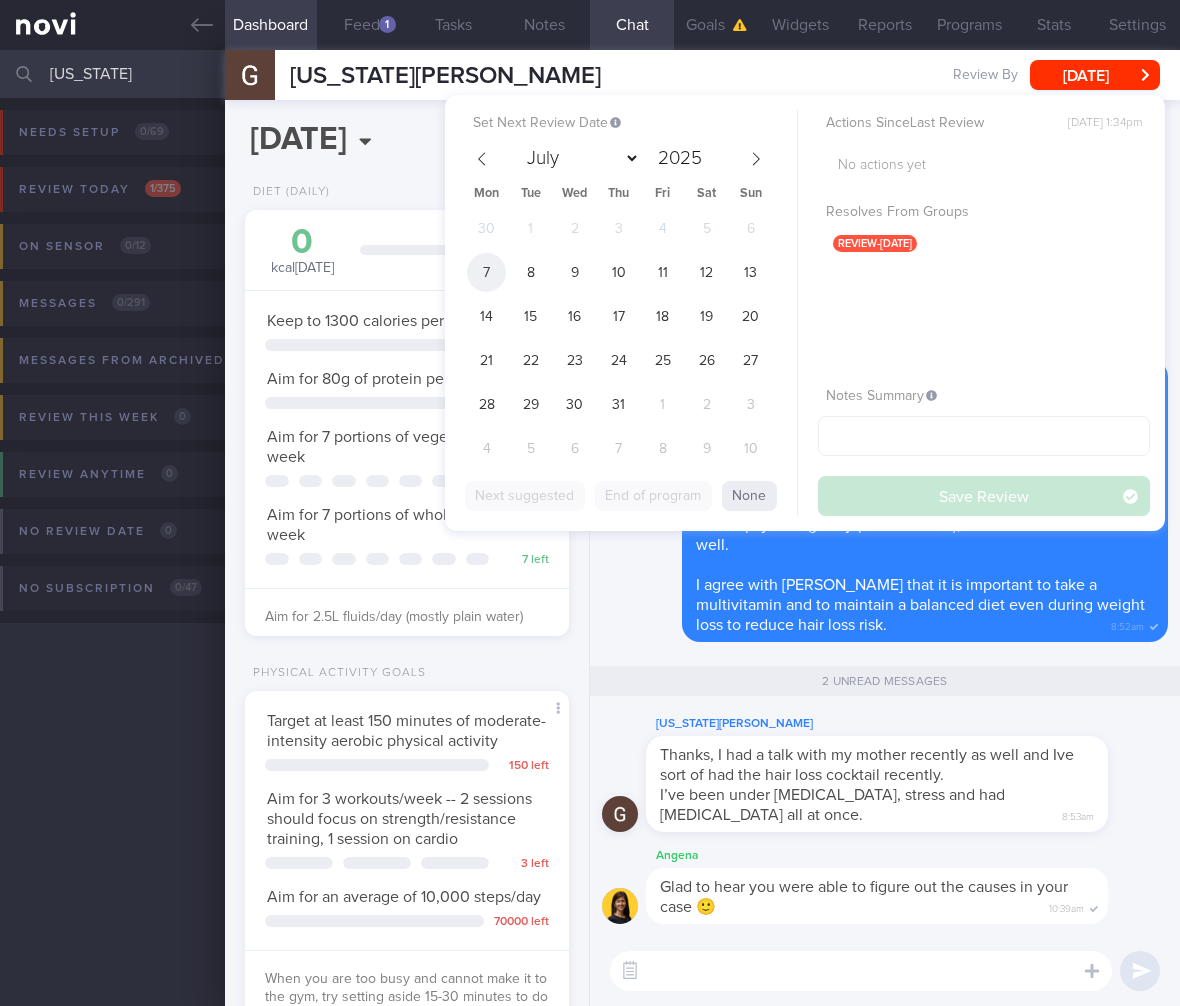 click on "7" at bounding box center (486, 272) 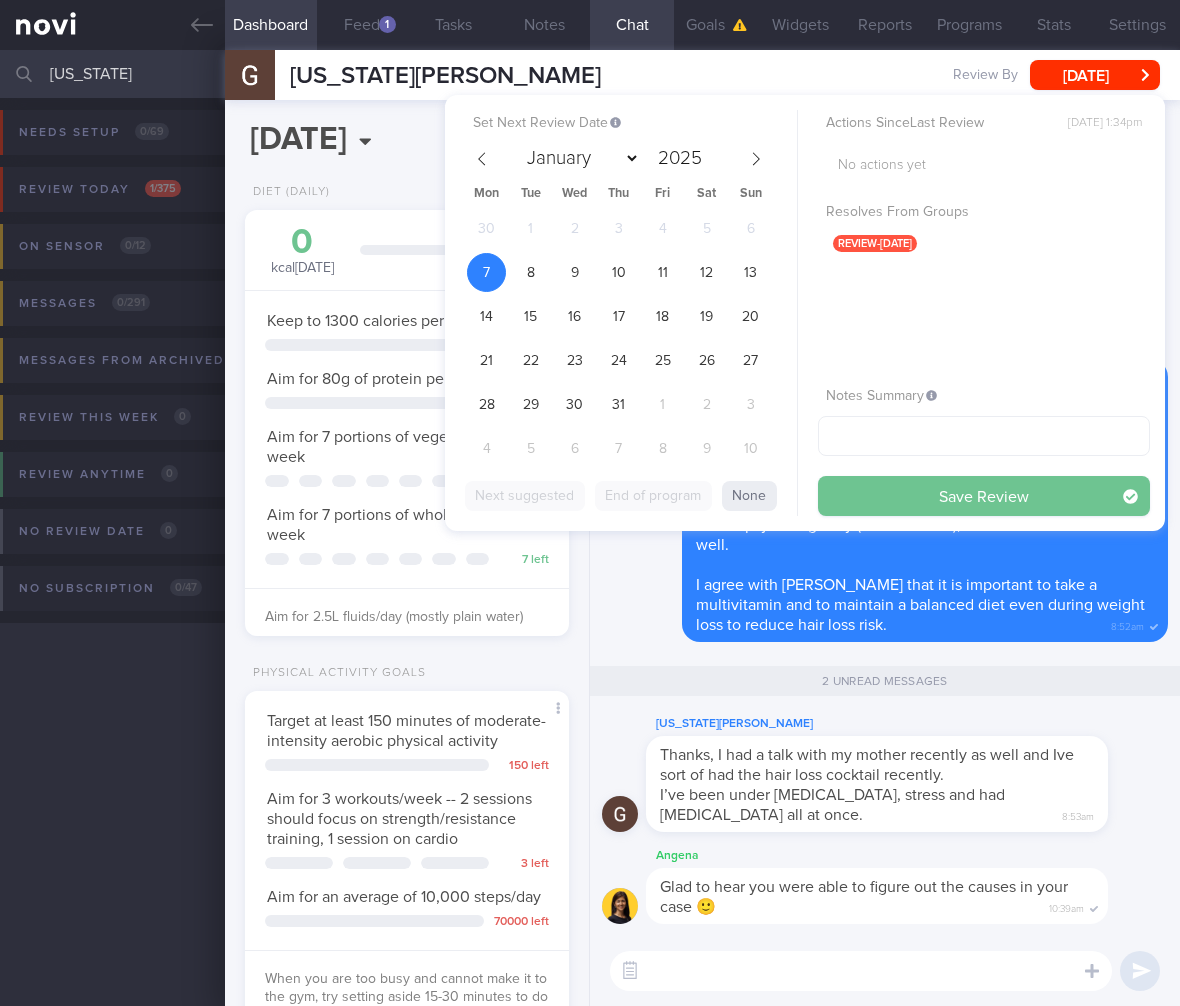 click on "Save Review" at bounding box center [984, 496] 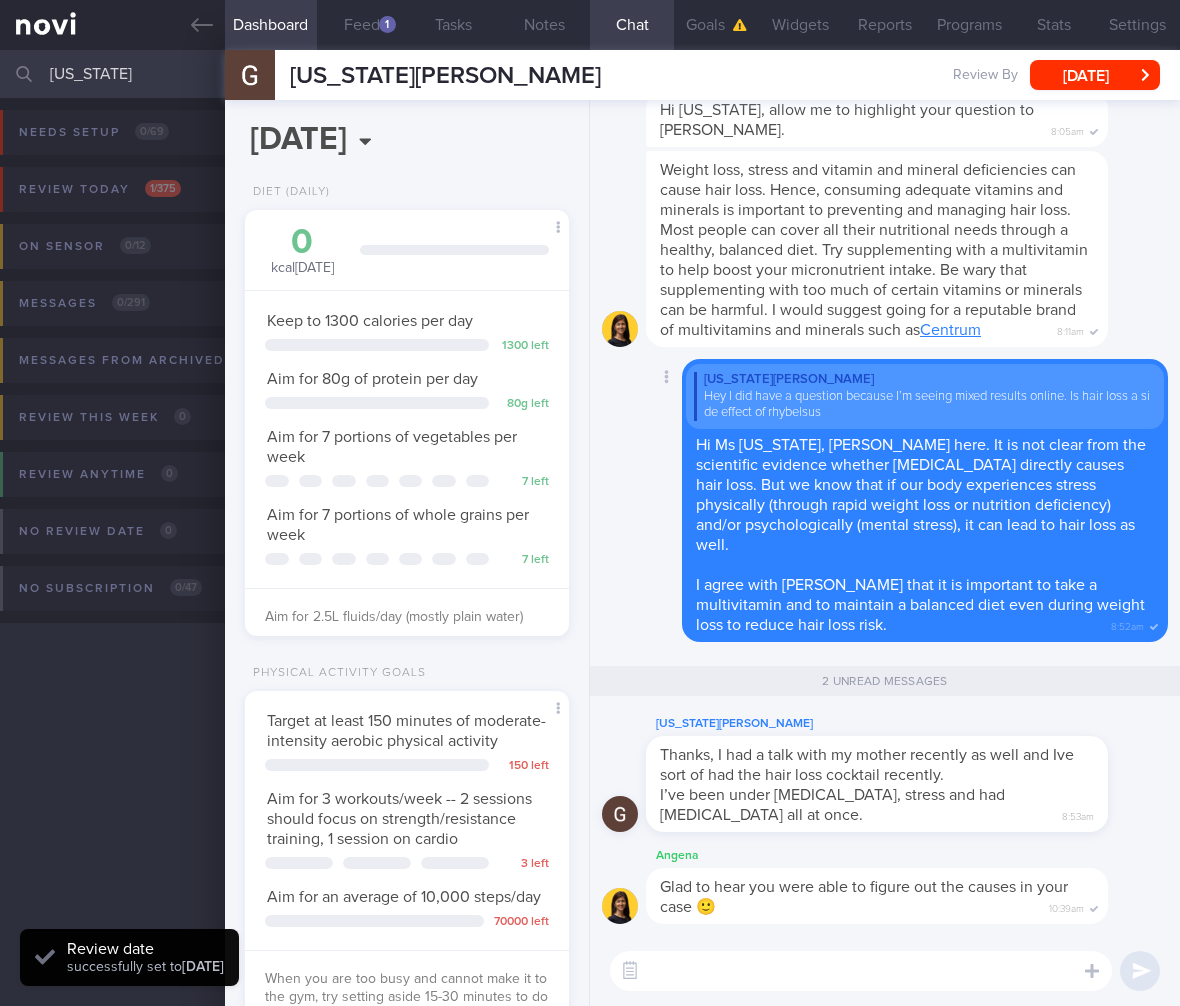click on "[US_STATE][PERSON_NAME]
Hey I did have a question because I’m seeing mixed results online.
Is hair loss a side effect of rhybelsus
Hi Ms [US_STATE], [PERSON_NAME] here. It is not clear from the scientific evidence whether [MEDICAL_DATA] directly causes hair loss. But we know that if our body experiences stress physically (through rapid weight loss or nutrition deficiency) and/or psychologically (mental stress), it can lead to hair loss as well. I agree with Angena that it is important to take a multivitamin and to maintain a balanced diet even during weight loss to reduce hair loss risk.
8:52am" at bounding box center (925, 500) 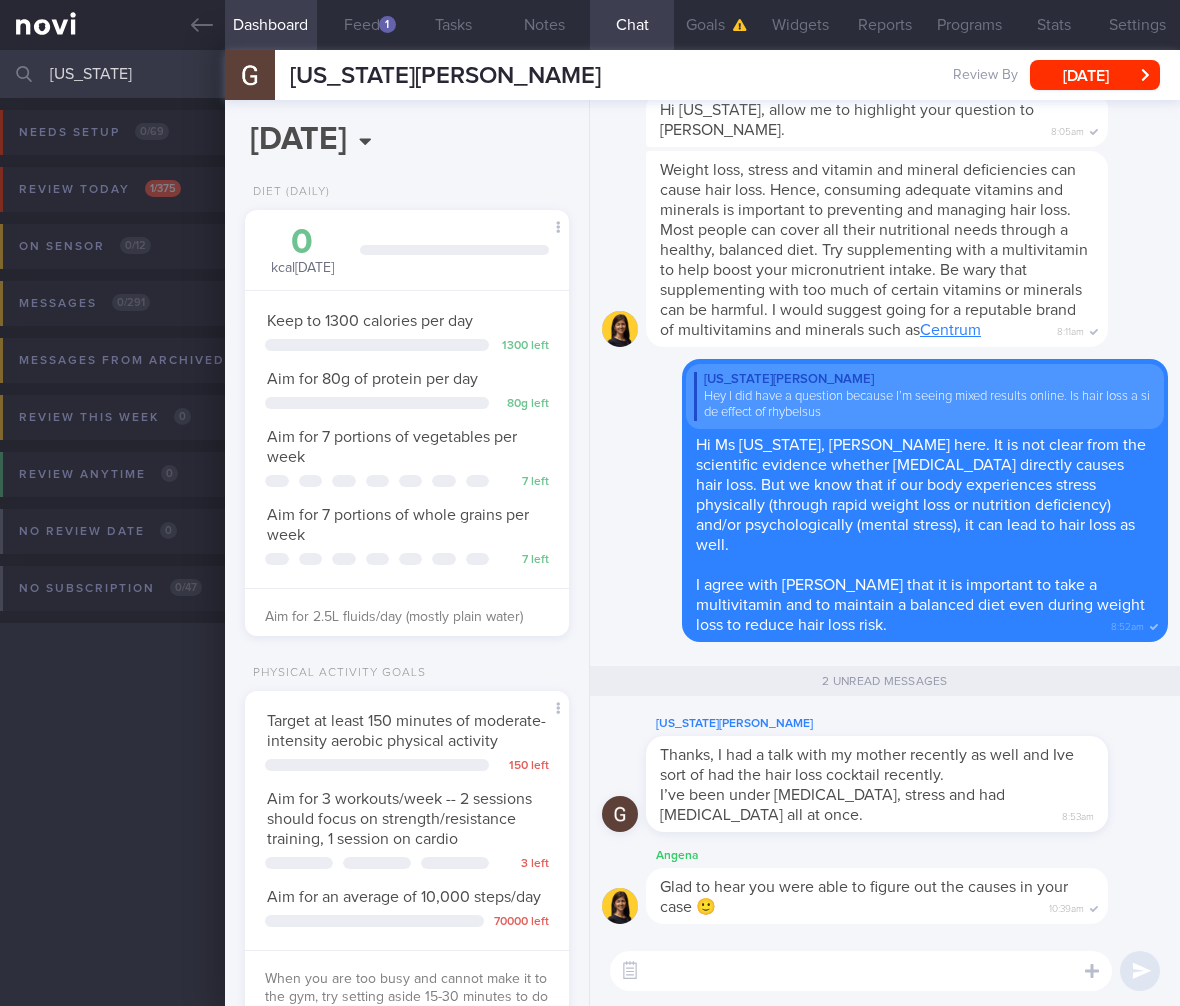 drag, startPoint x: 130, startPoint y: 71, endPoint x: -162, endPoint y: 66, distance: 292.04282 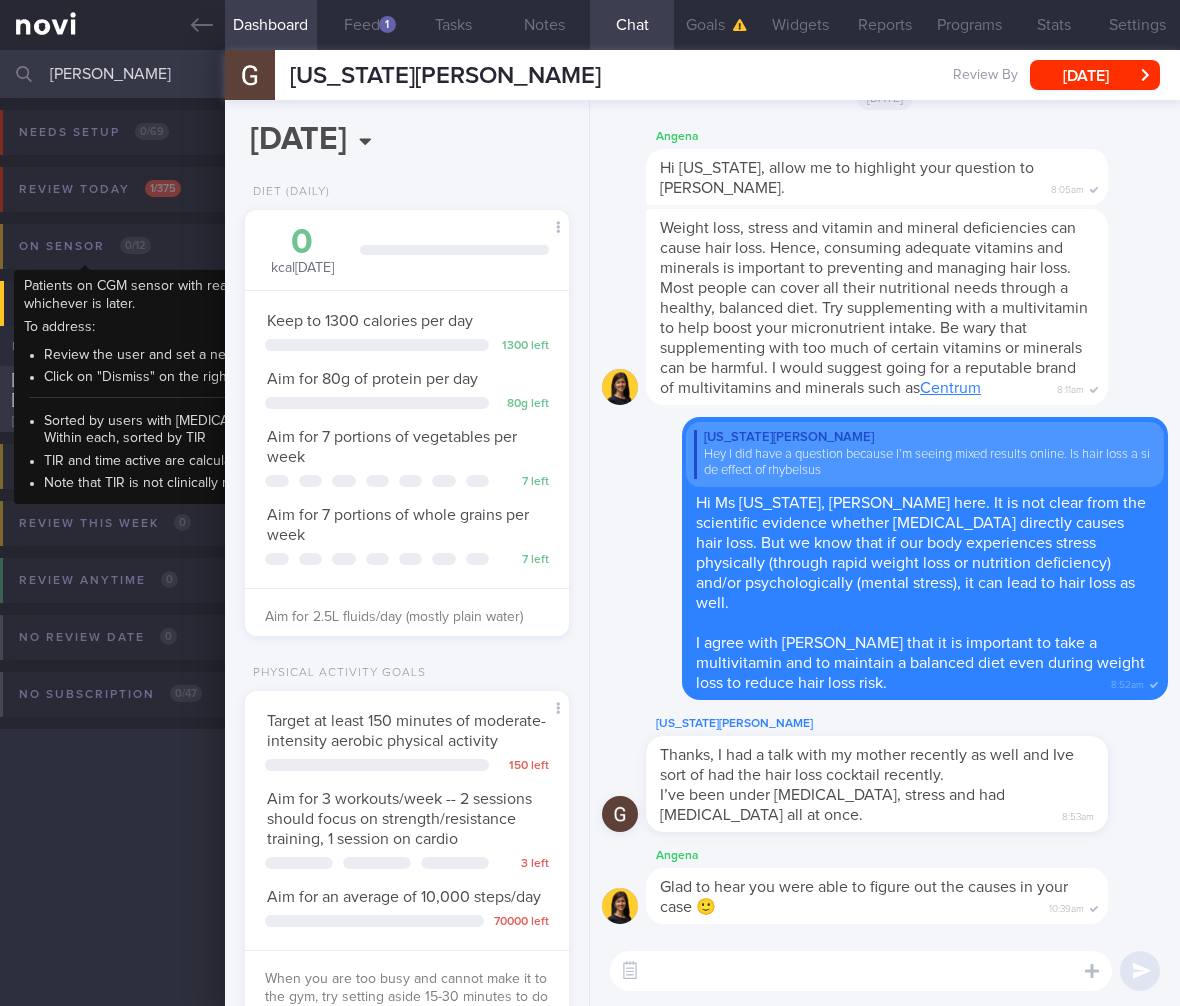 type on "[PERSON_NAME]" 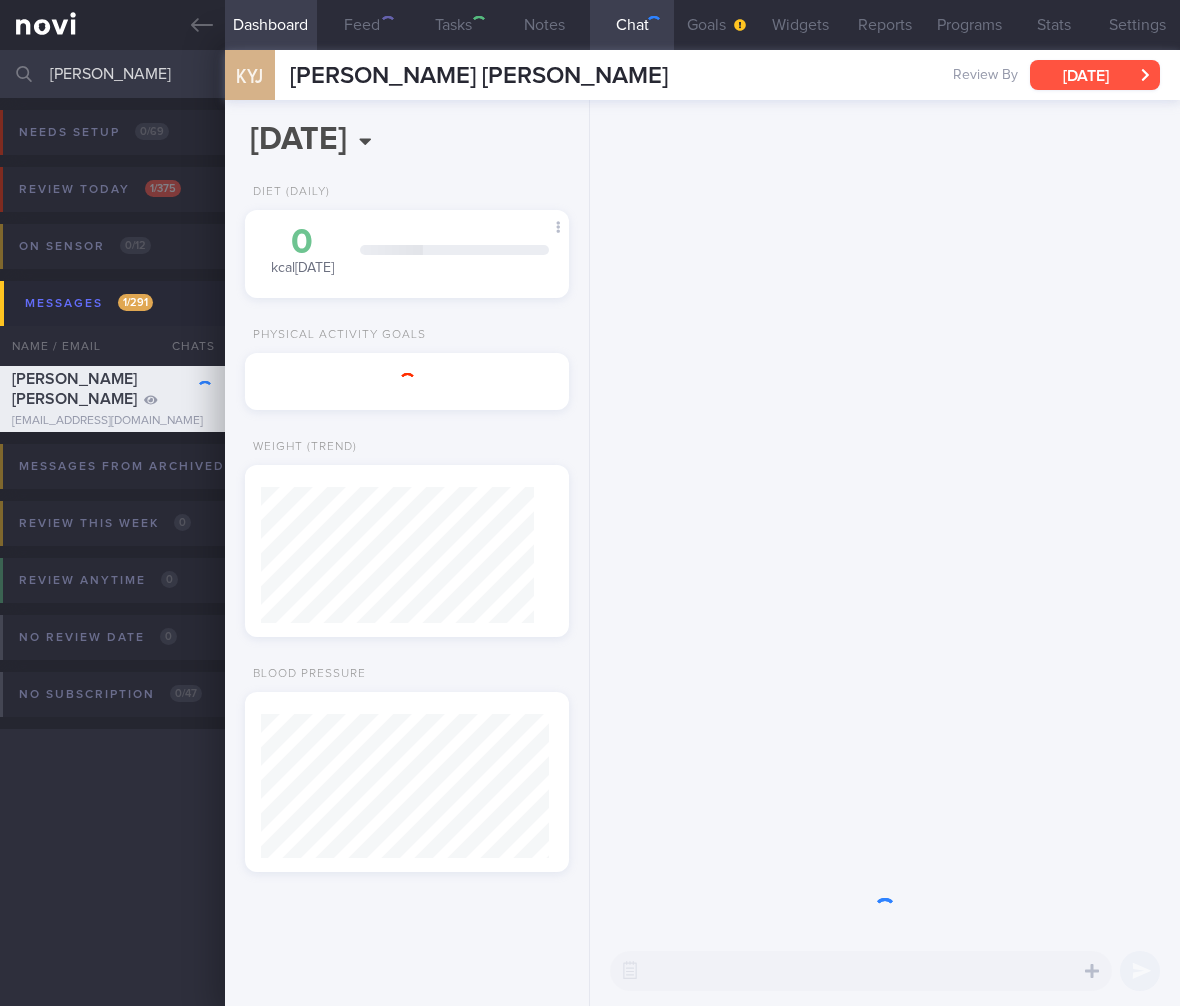 click on "[PERSON_NAME] [PERSON_NAME]" at bounding box center (110, 389) 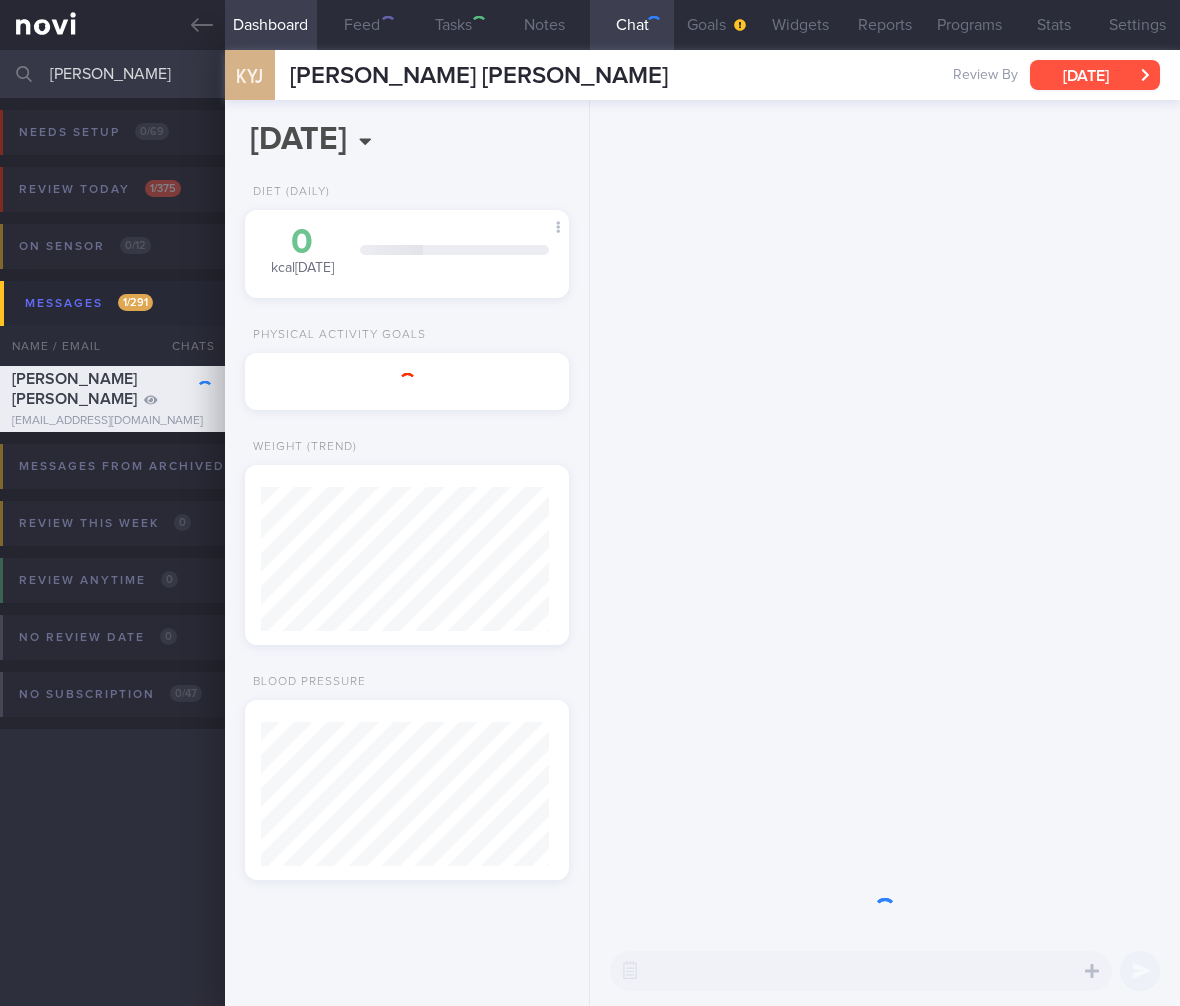 click on "[DATE]" at bounding box center [1095, 75] 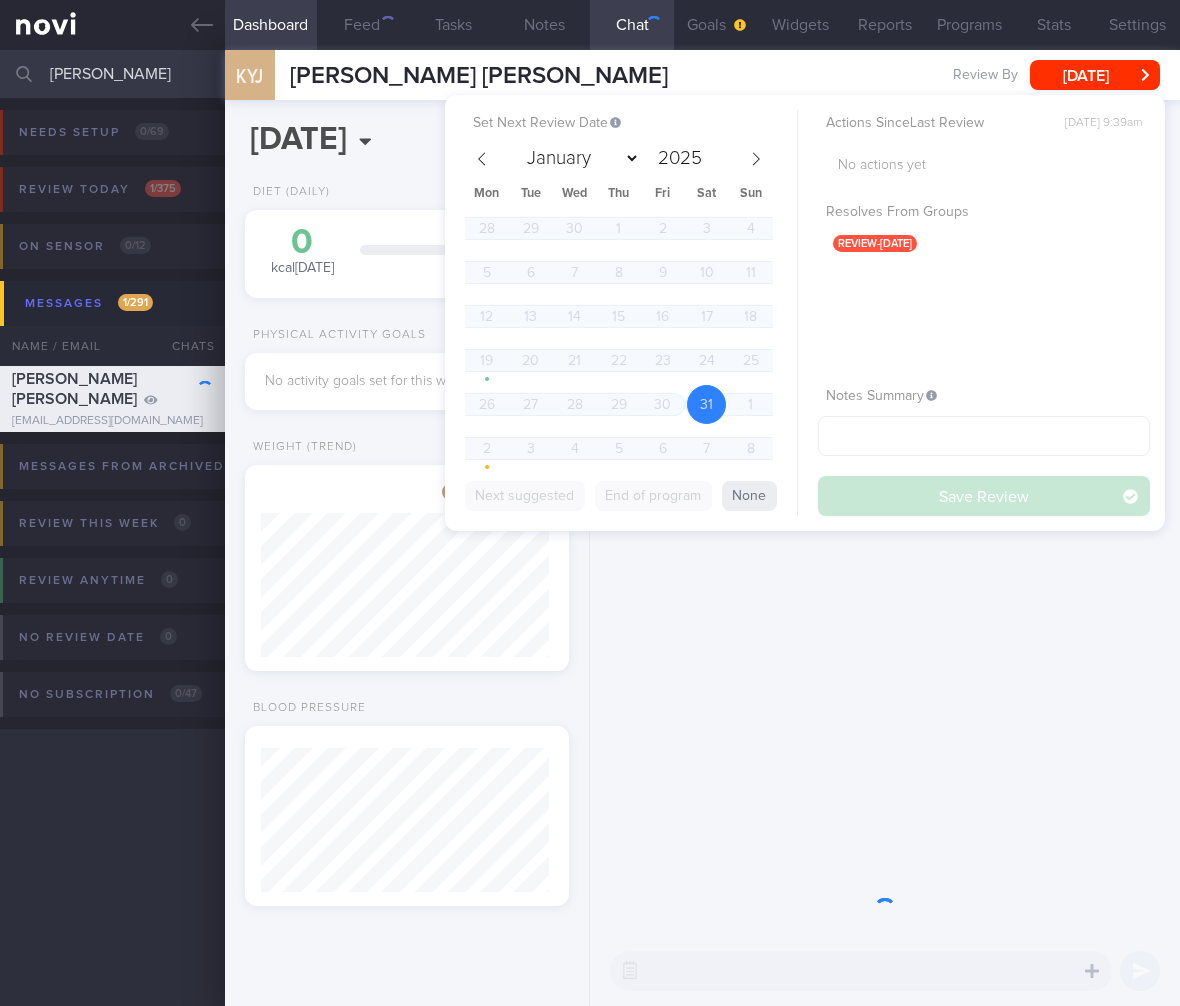 scroll, scrollTop: 999827, scrollLeft: 999712, axis: both 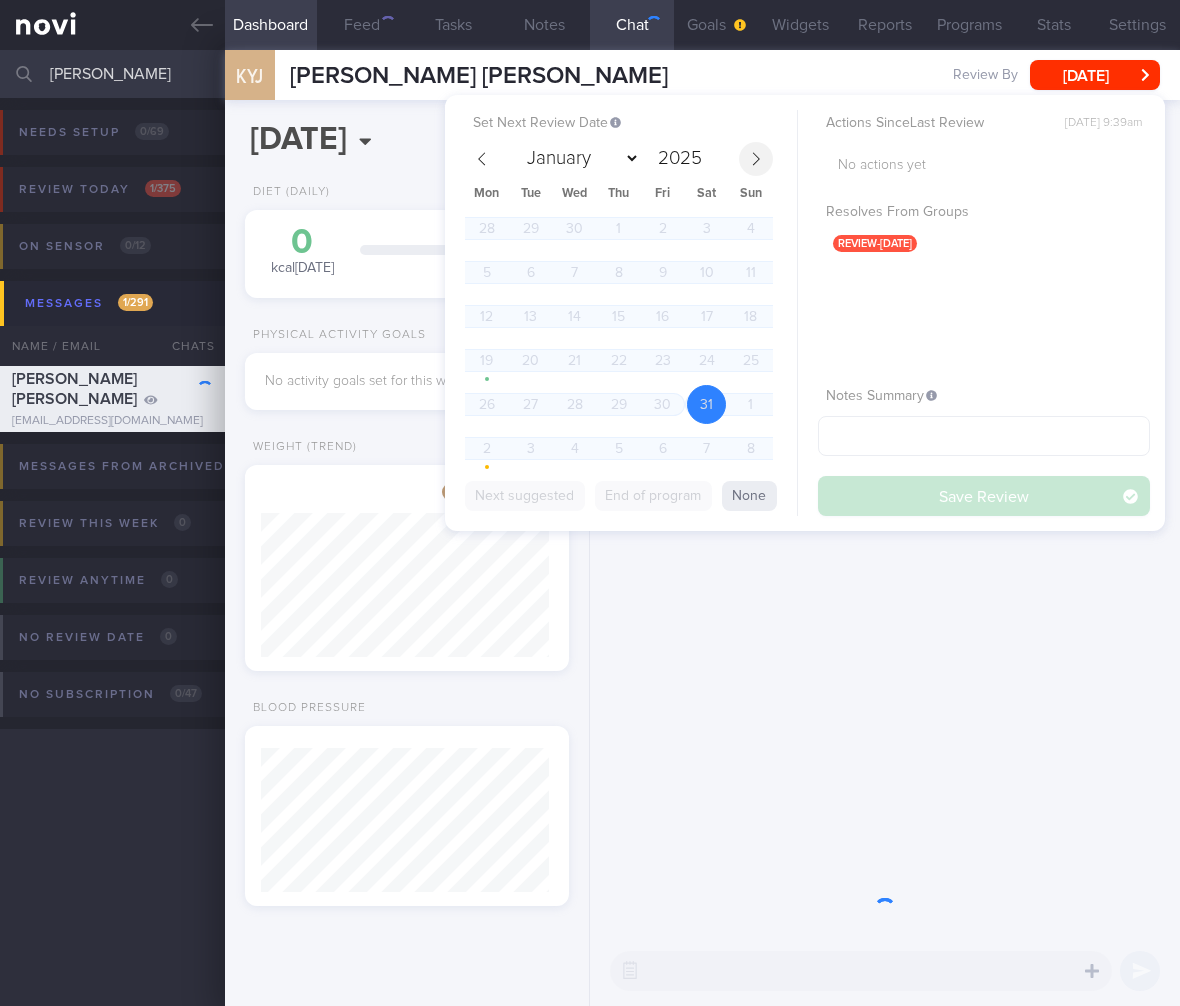 click at bounding box center (756, 159) 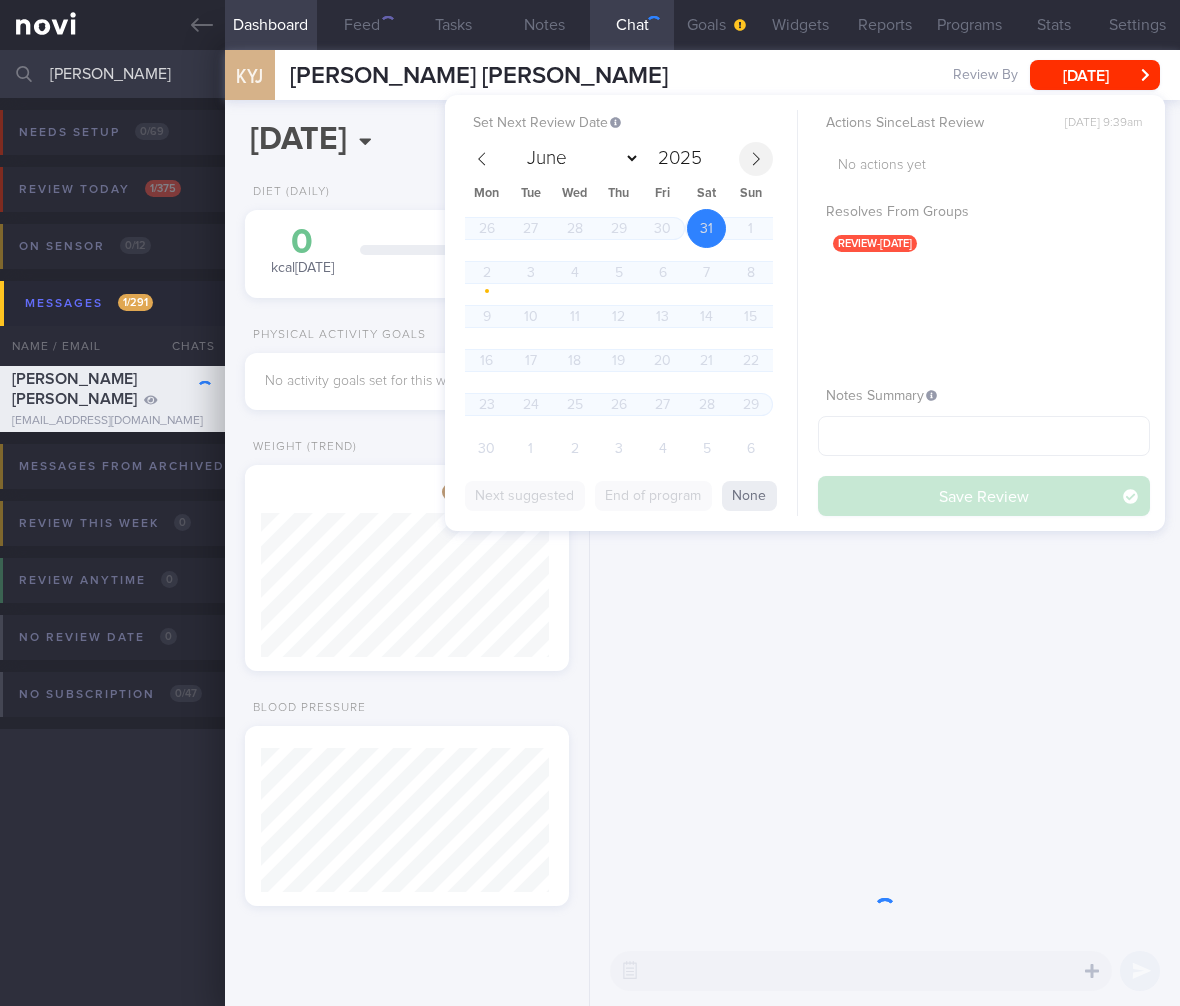 click at bounding box center [756, 159] 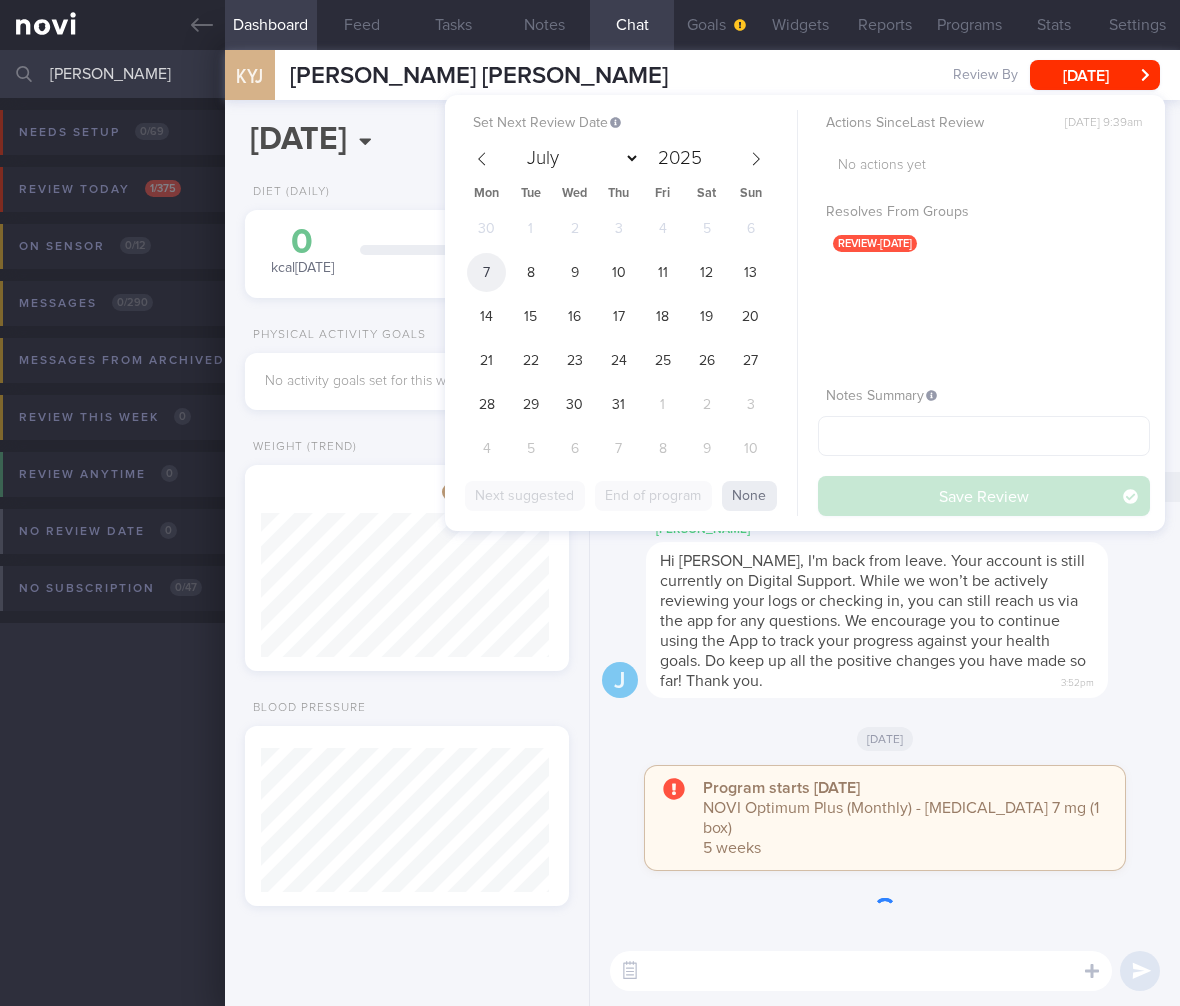 click on "7" at bounding box center (486, 272) 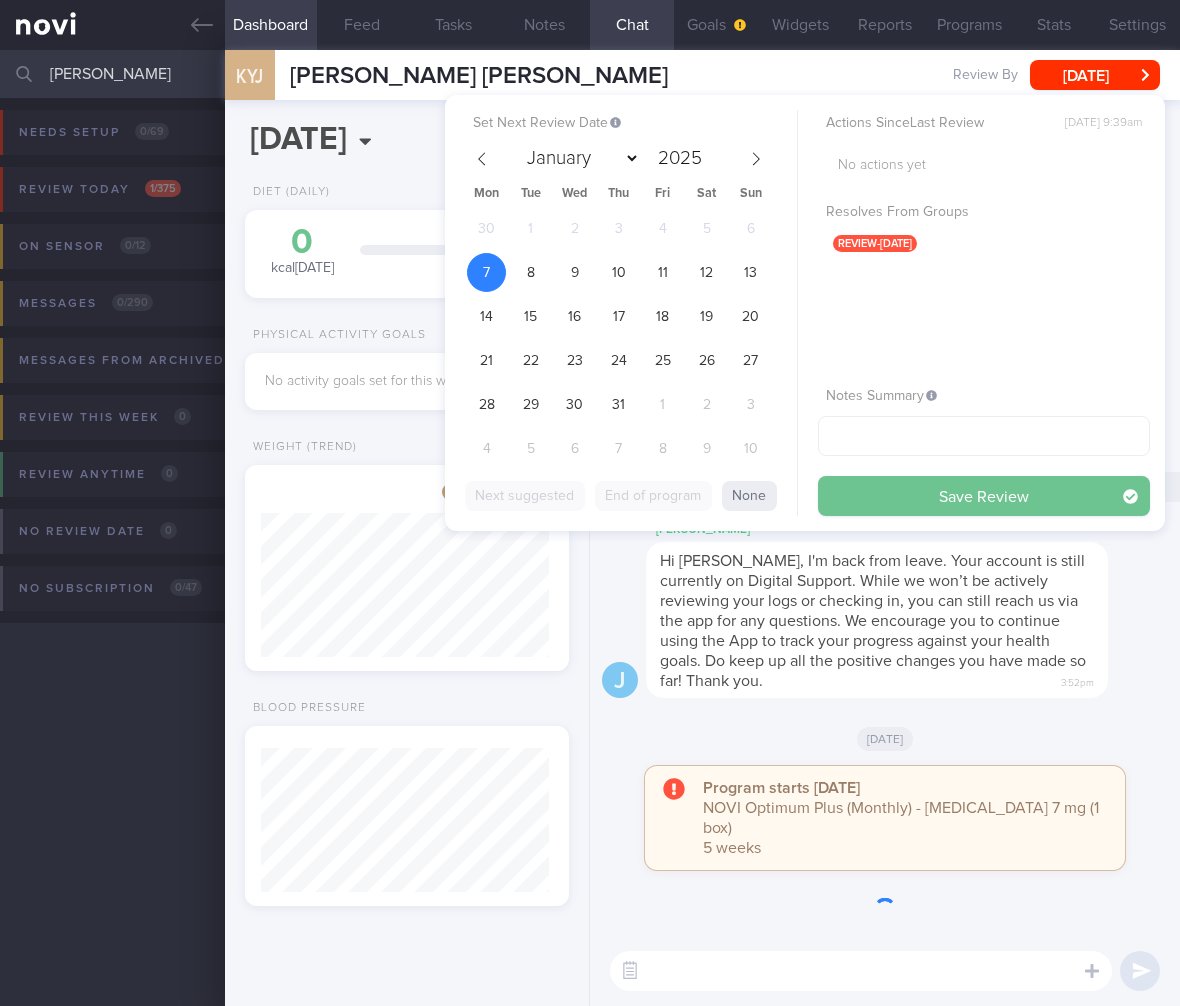 click on "Save Review" at bounding box center [984, 496] 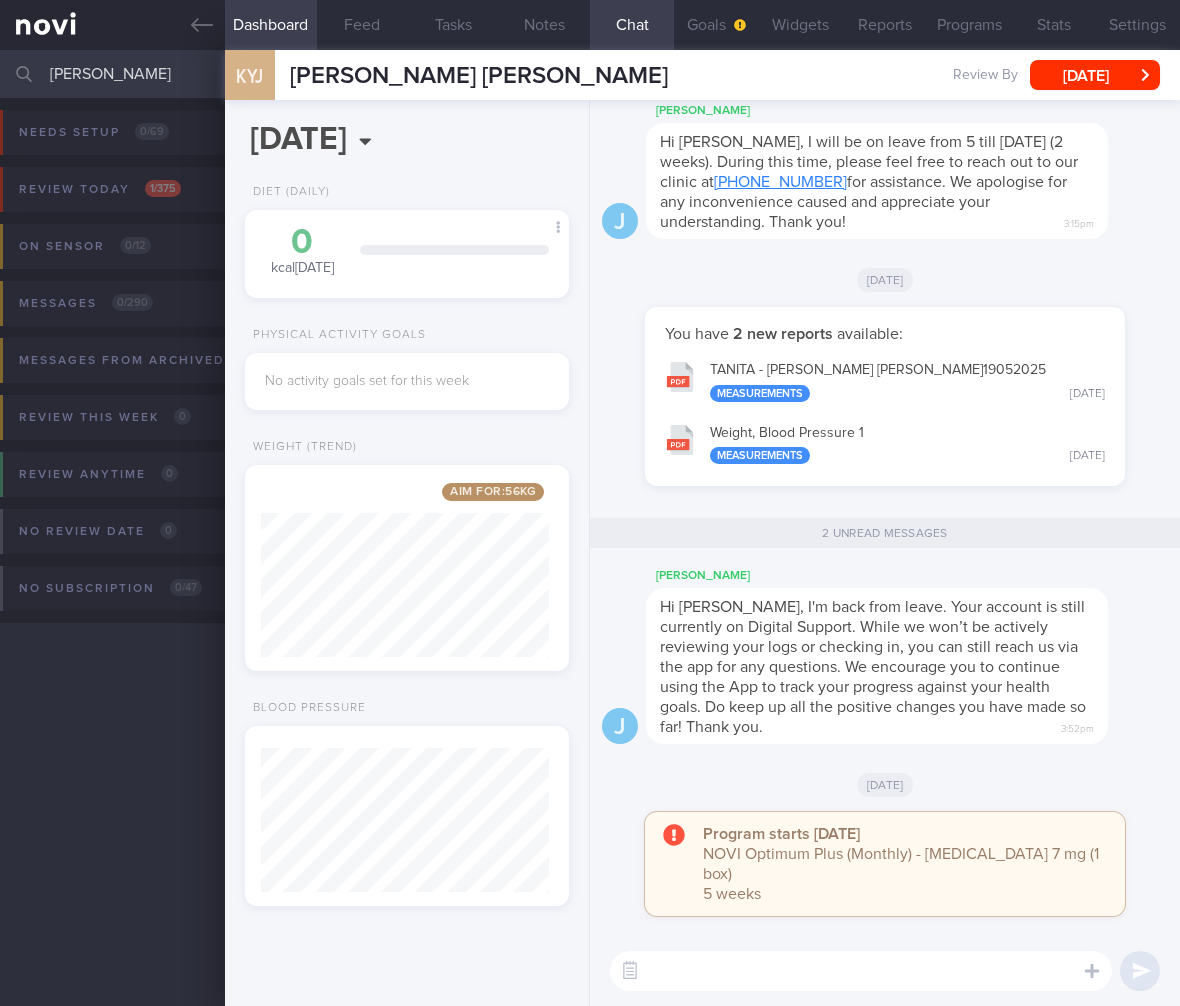 drag, startPoint x: 152, startPoint y: 65, endPoint x: -197, endPoint y: 56, distance: 349.11603 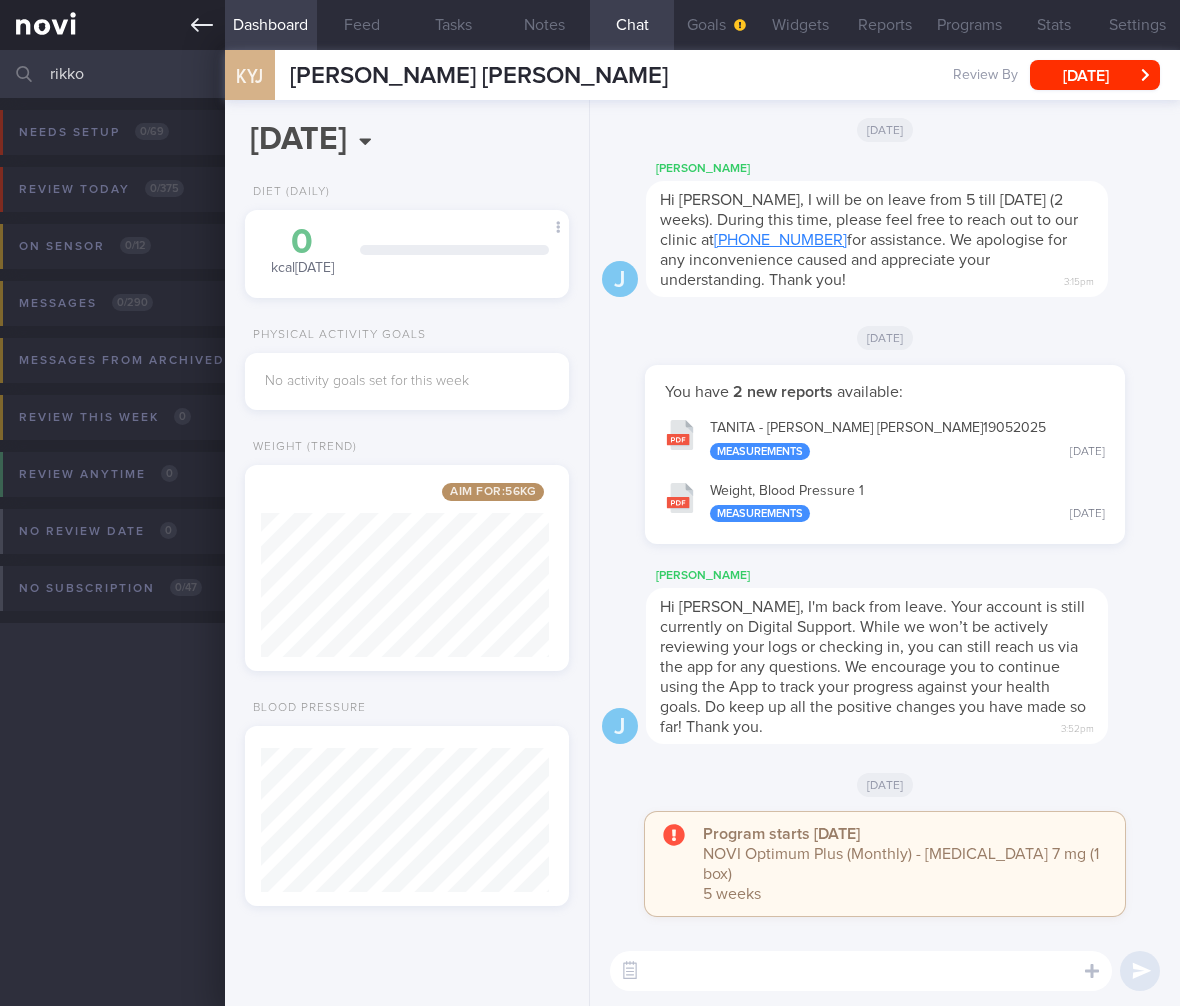 type on "rikko" 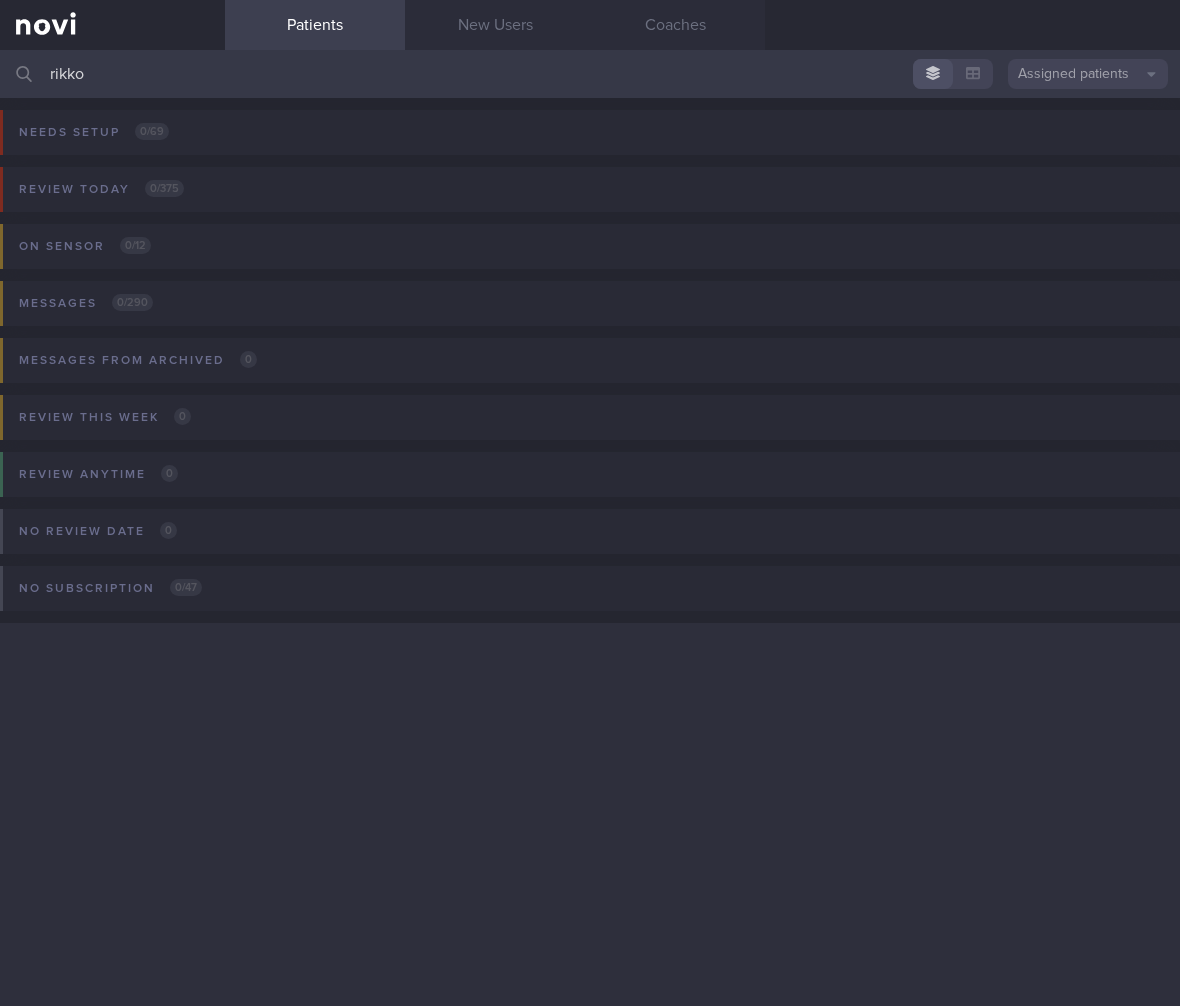 click on "Assigned patients" at bounding box center [1088, 74] 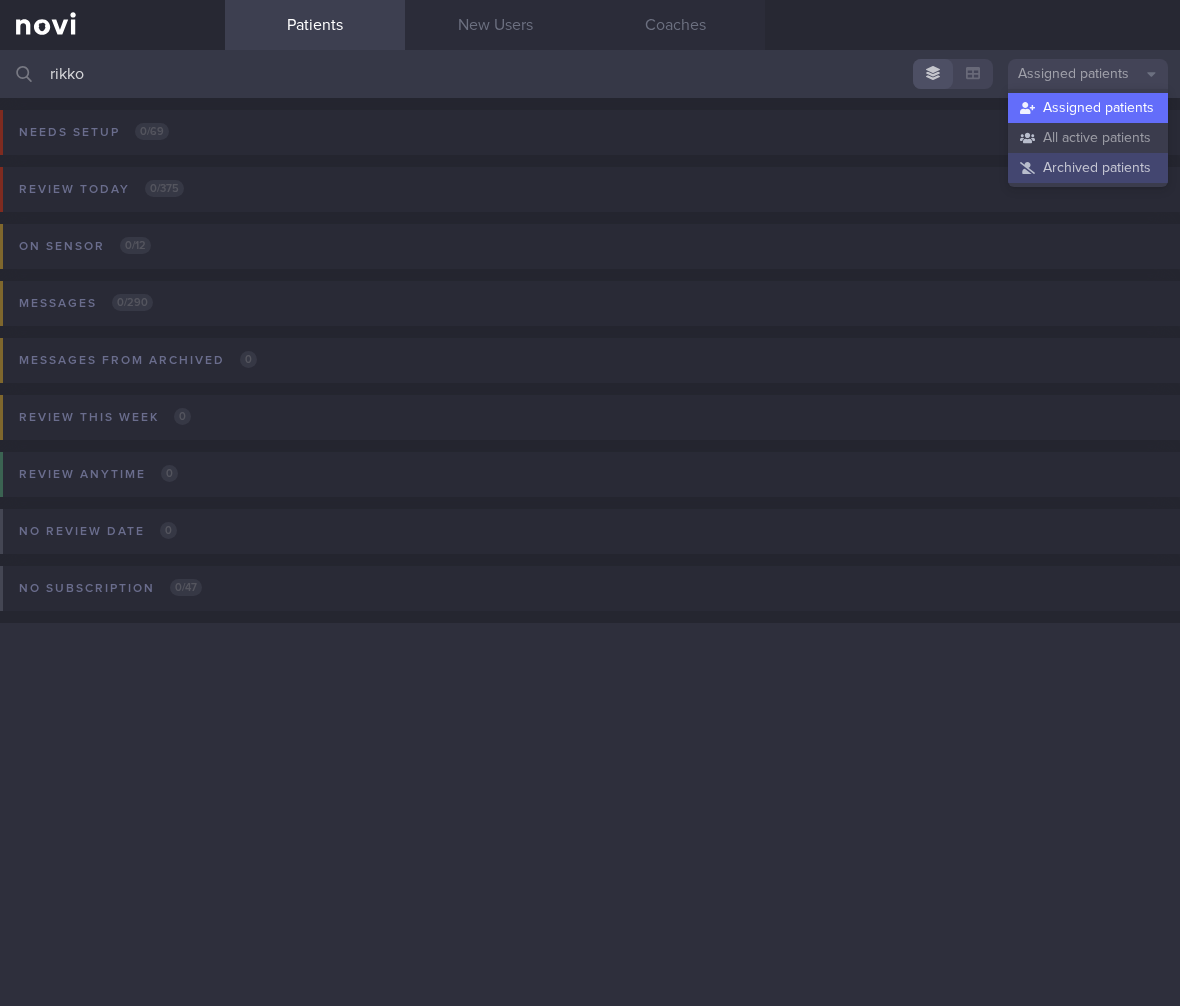 click on "Archived patients" at bounding box center [1088, 168] 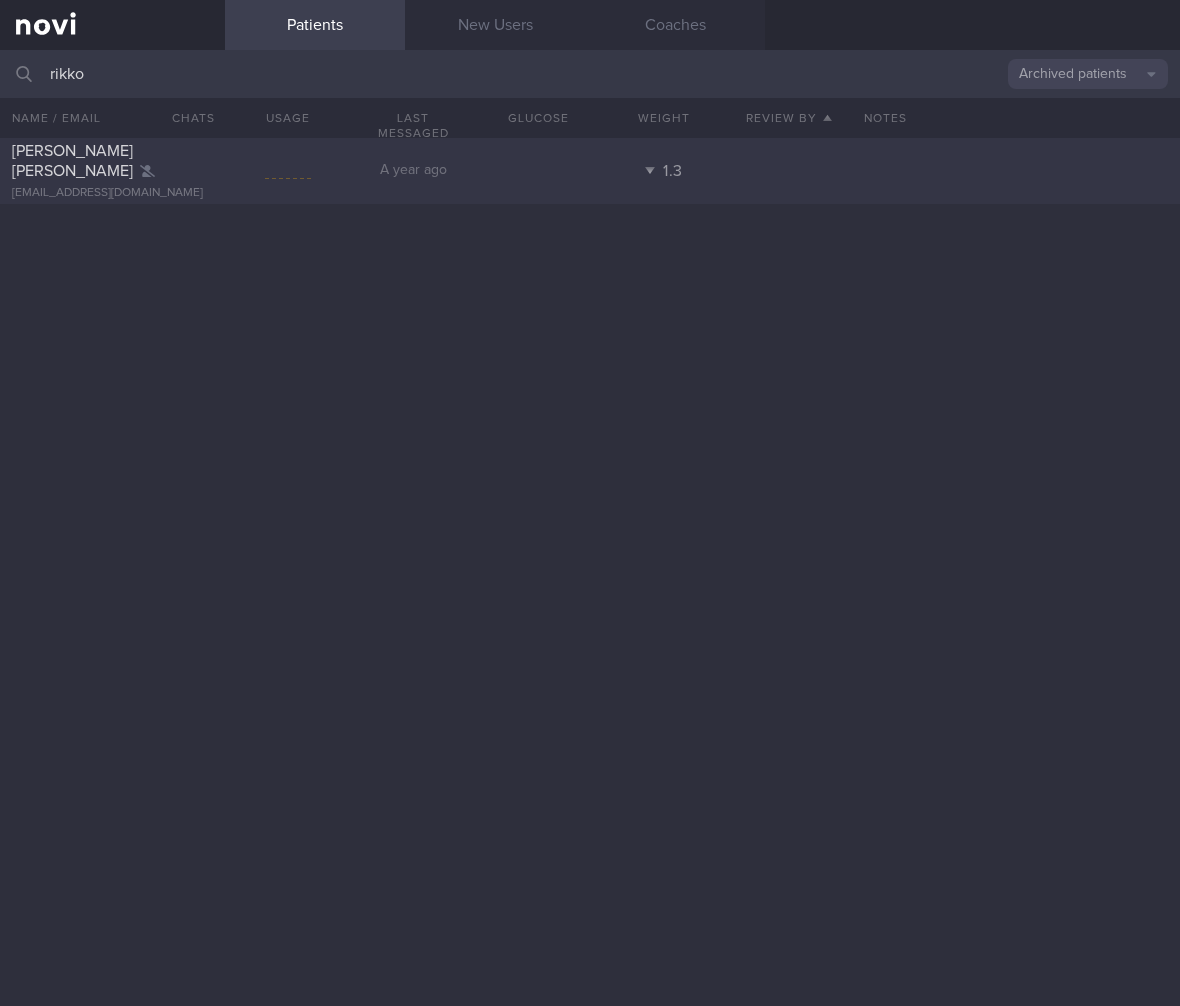 click on "[PERSON_NAME] [PERSON_NAME]
[EMAIL_ADDRESS][DOMAIN_NAME]
A year ago
1.3" 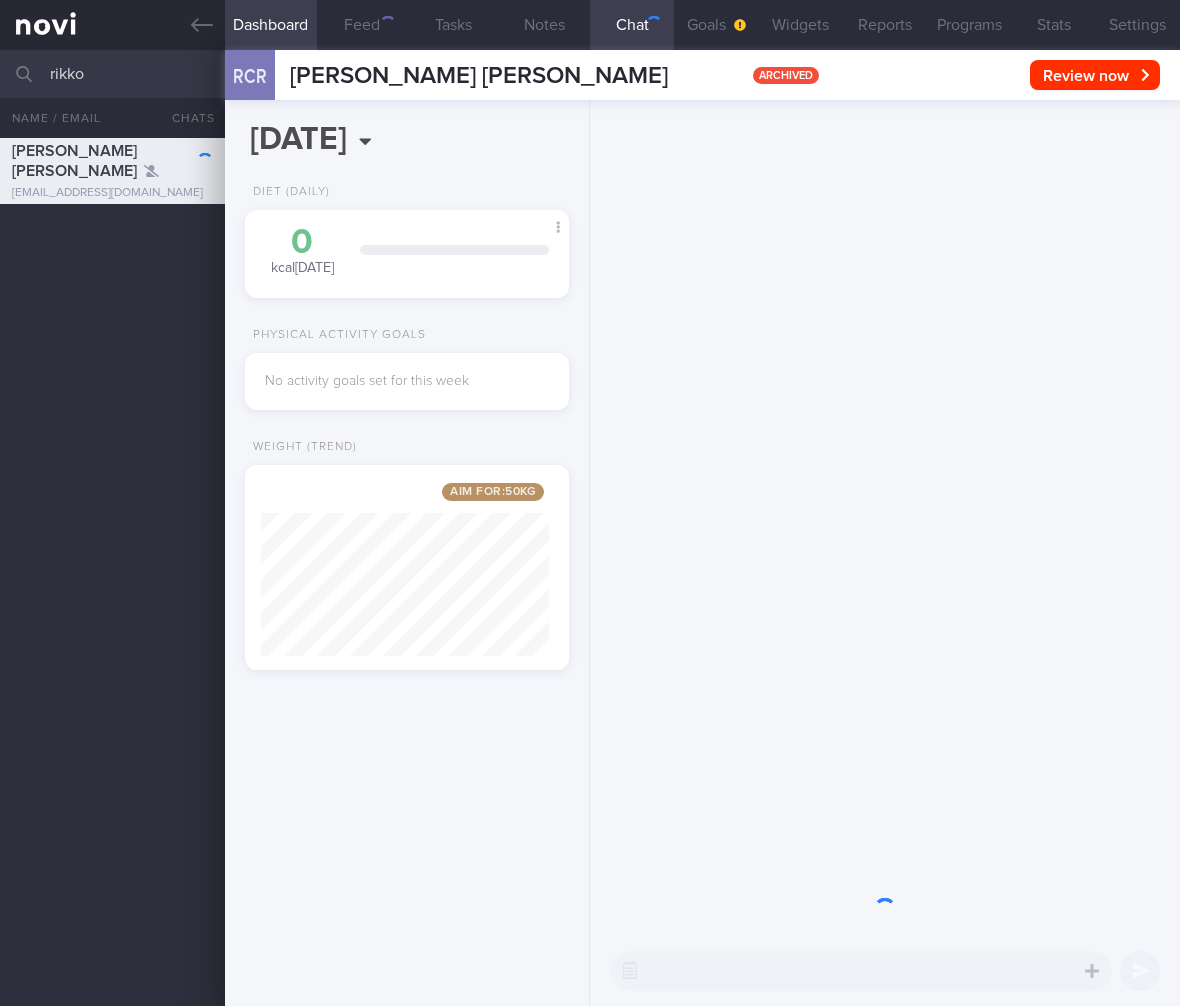 scroll, scrollTop: 999828, scrollLeft: 999712, axis: both 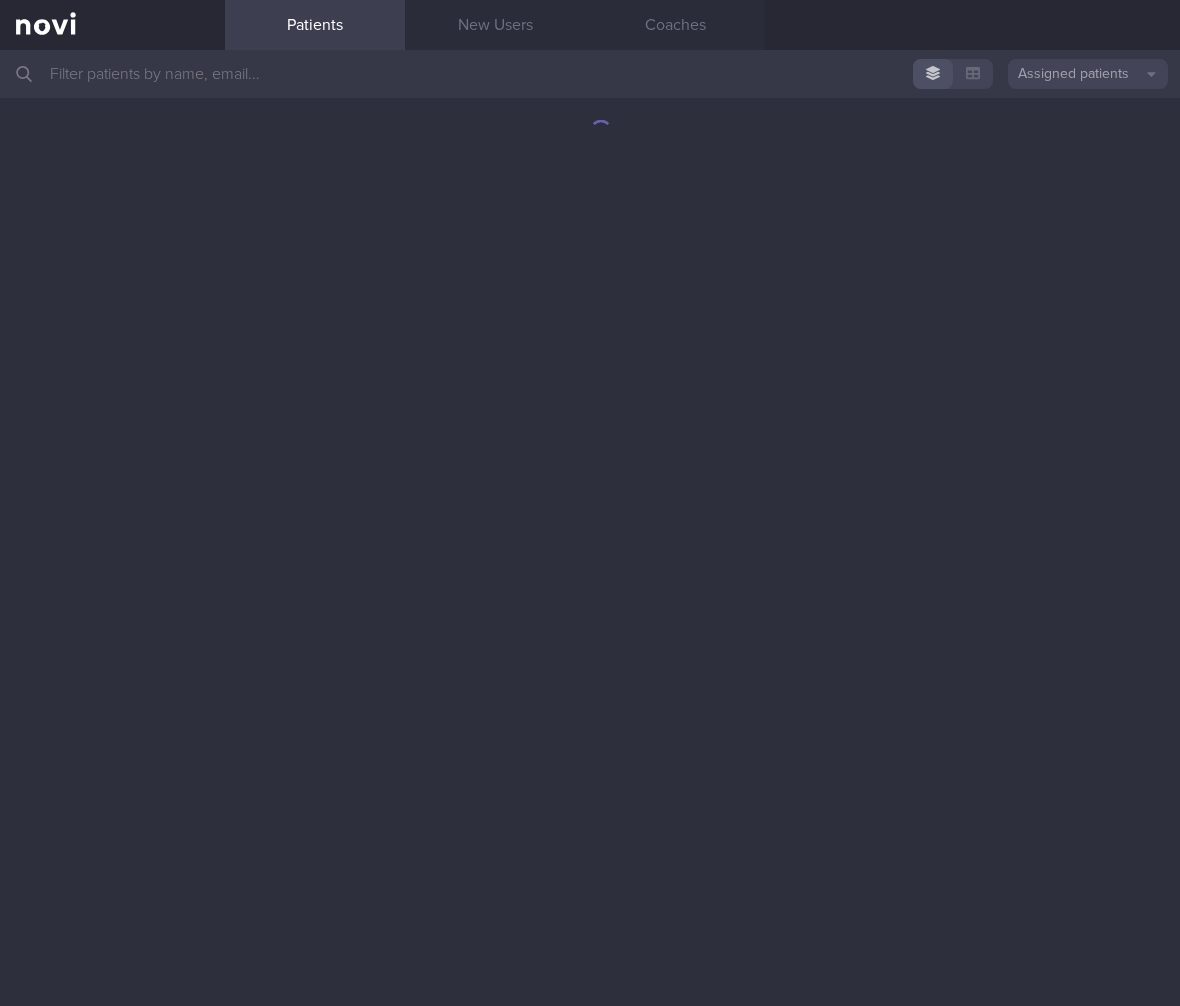 click at bounding box center [590, 74] 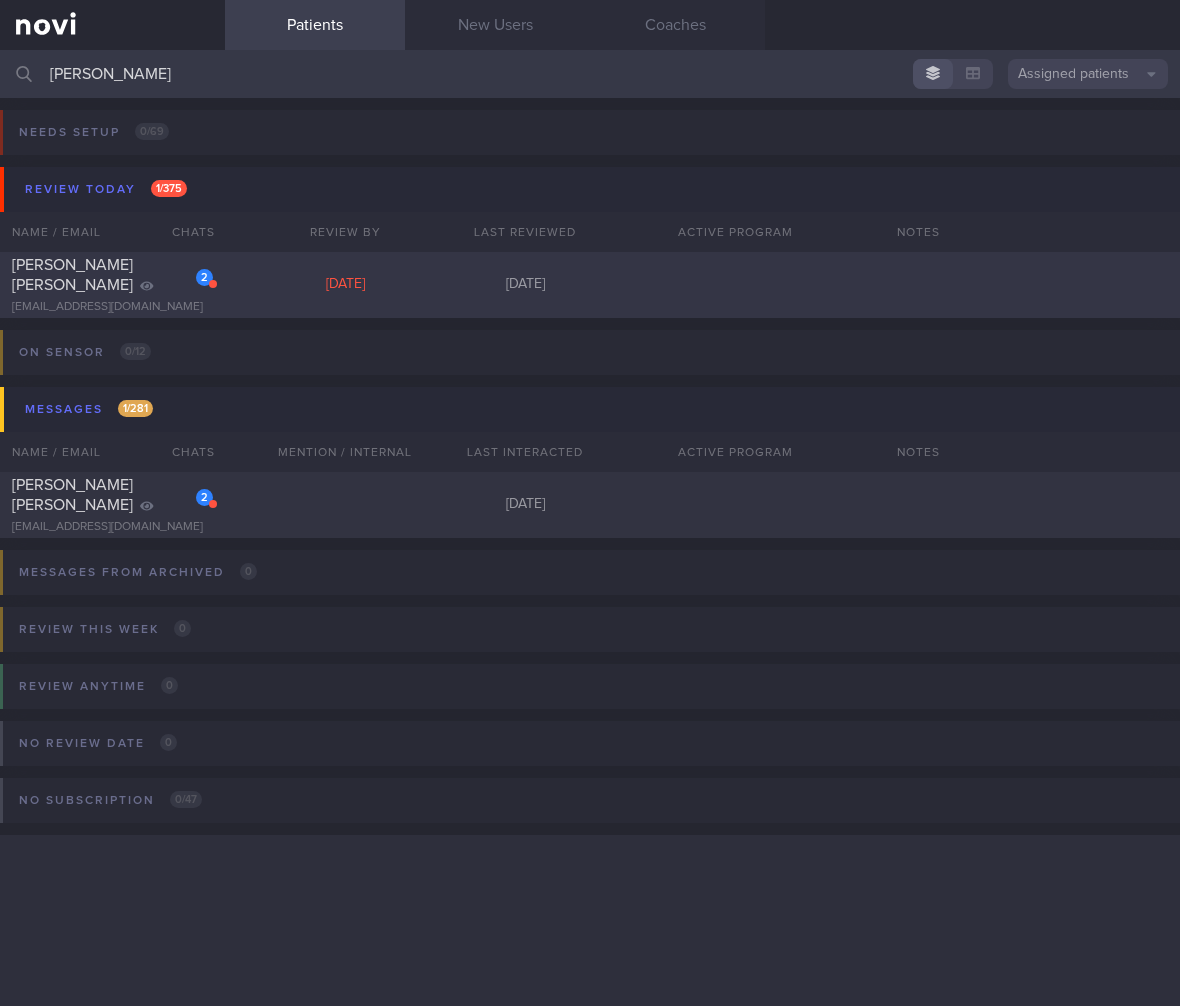 type on "[PERSON_NAME]" 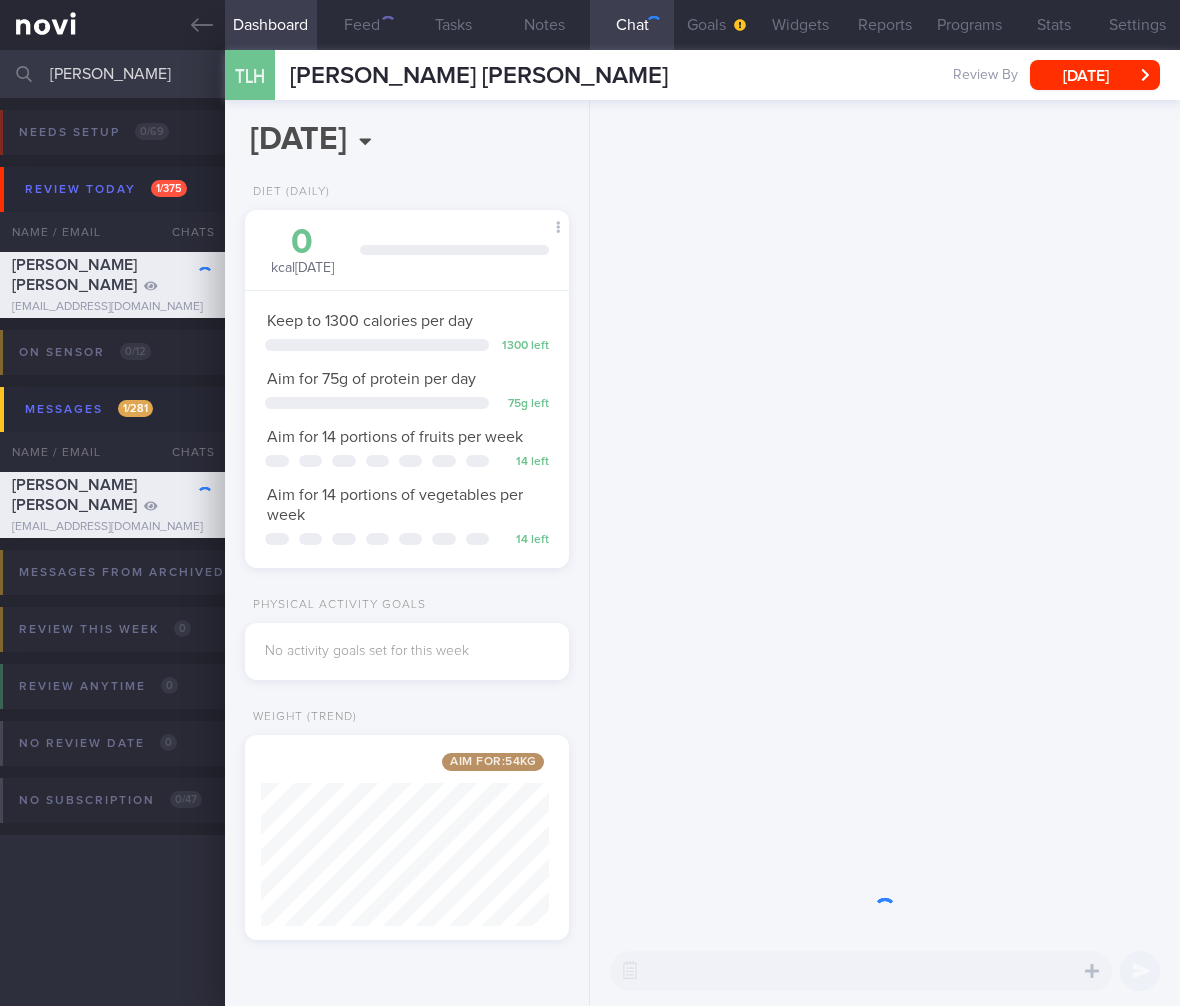 scroll, scrollTop: 999828, scrollLeft: 999712, axis: both 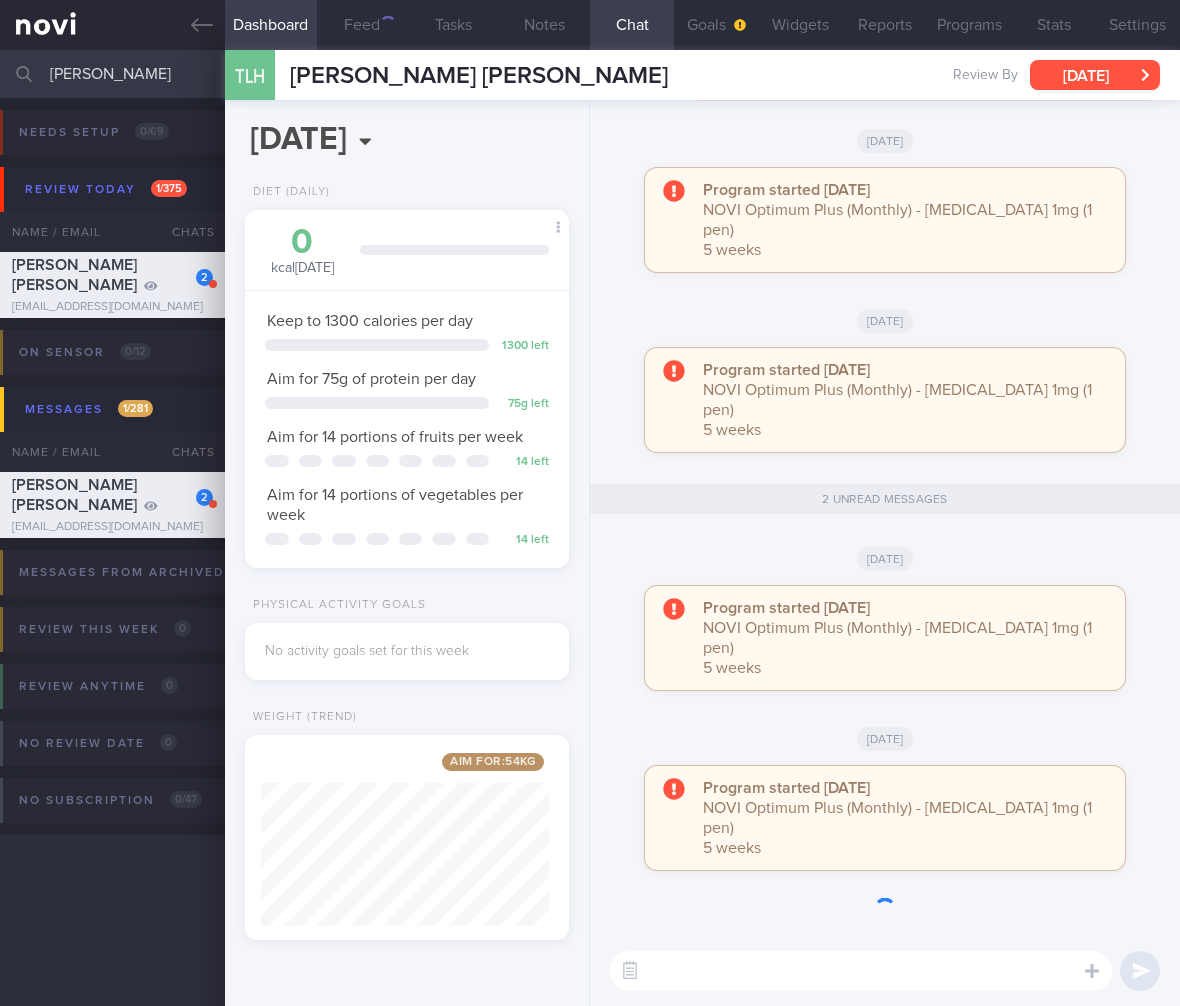 click on "Fri, 6 Jun" at bounding box center [1095, 75] 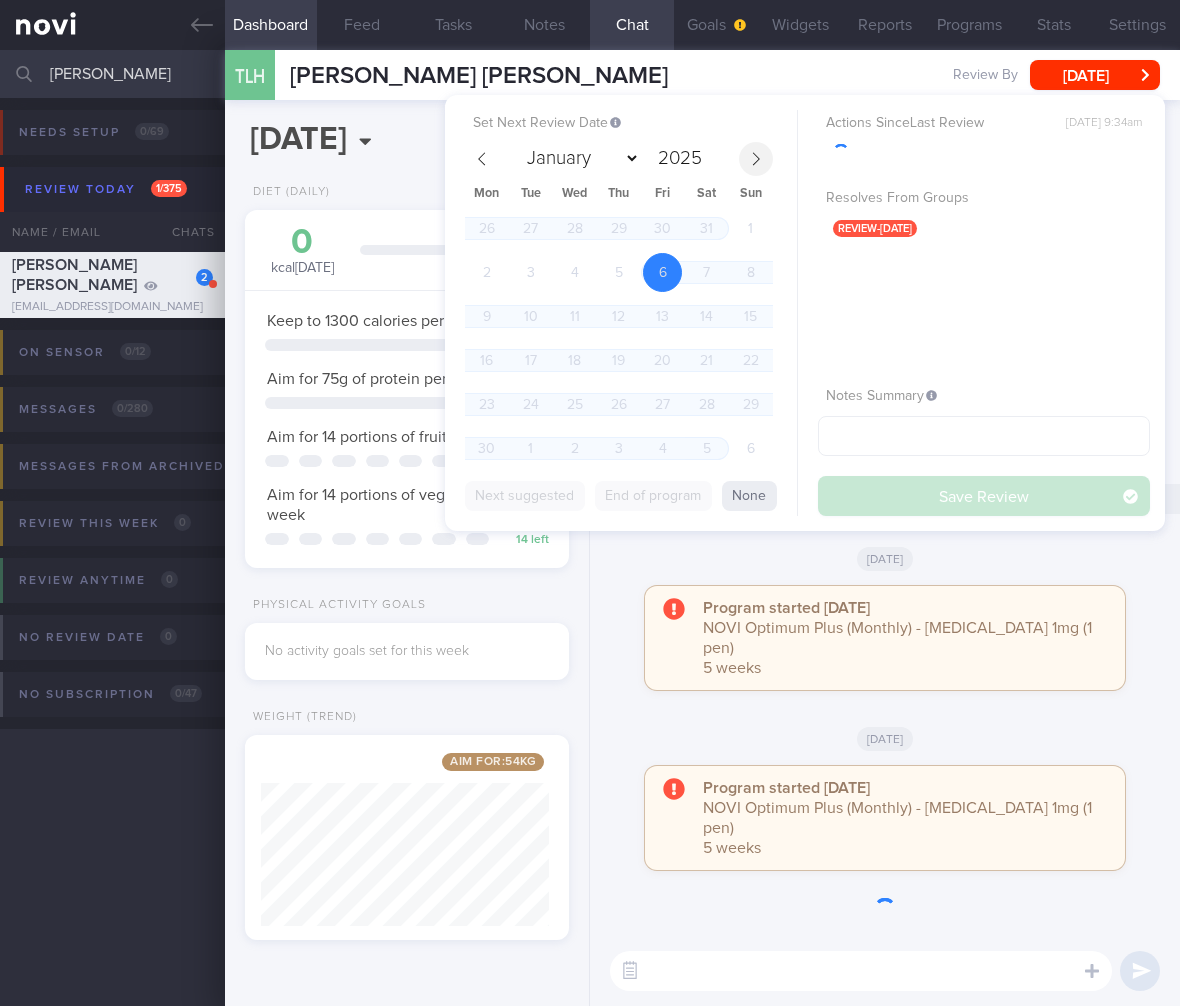 click 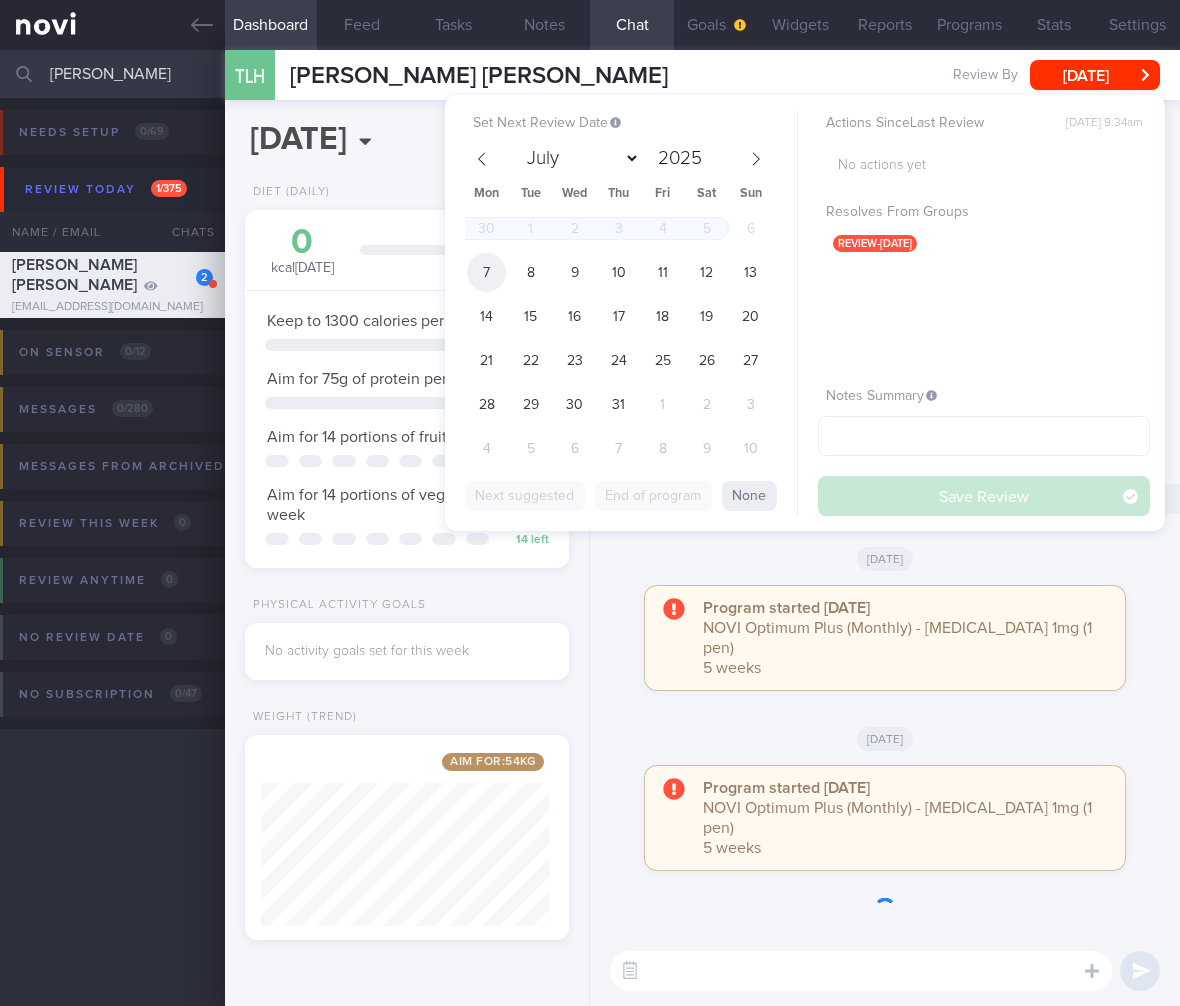 click on "7" at bounding box center (486, 272) 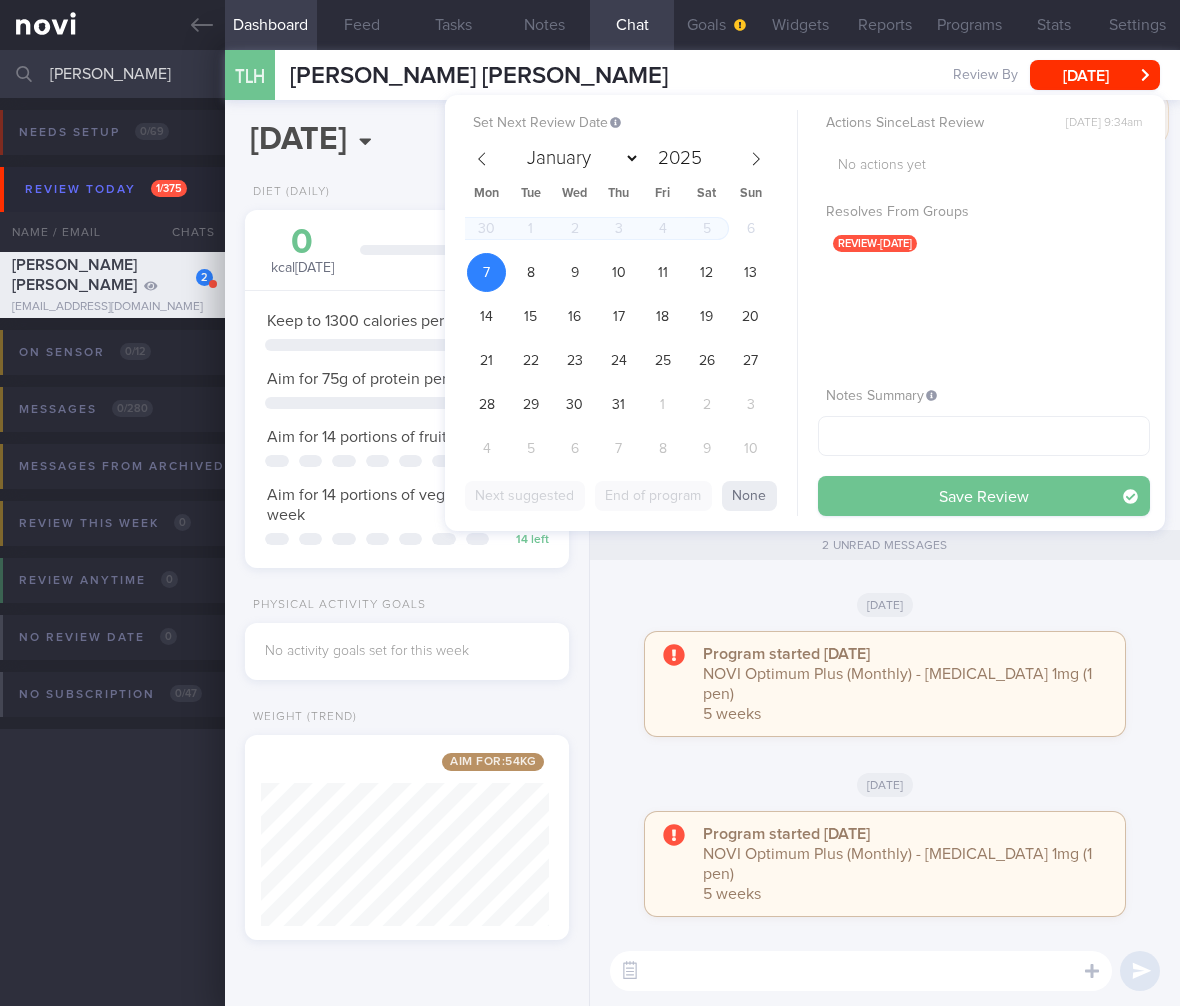 click on "Save Review" at bounding box center [984, 496] 